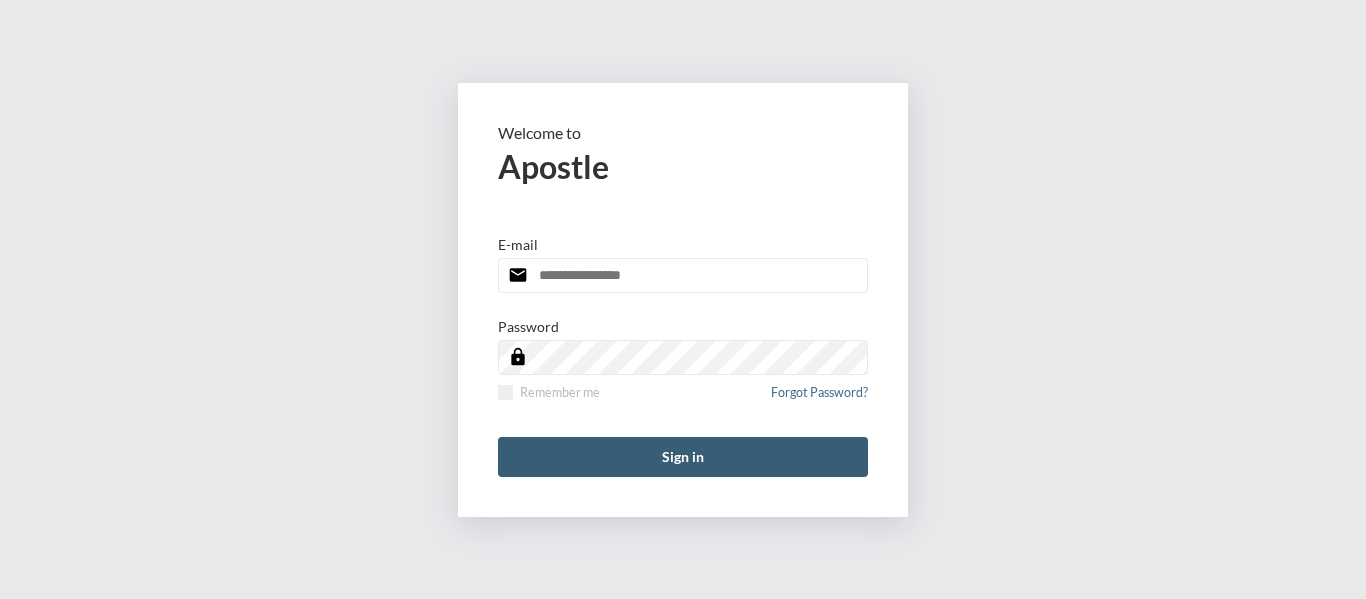 scroll, scrollTop: 0, scrollLeft: 0, axis: both 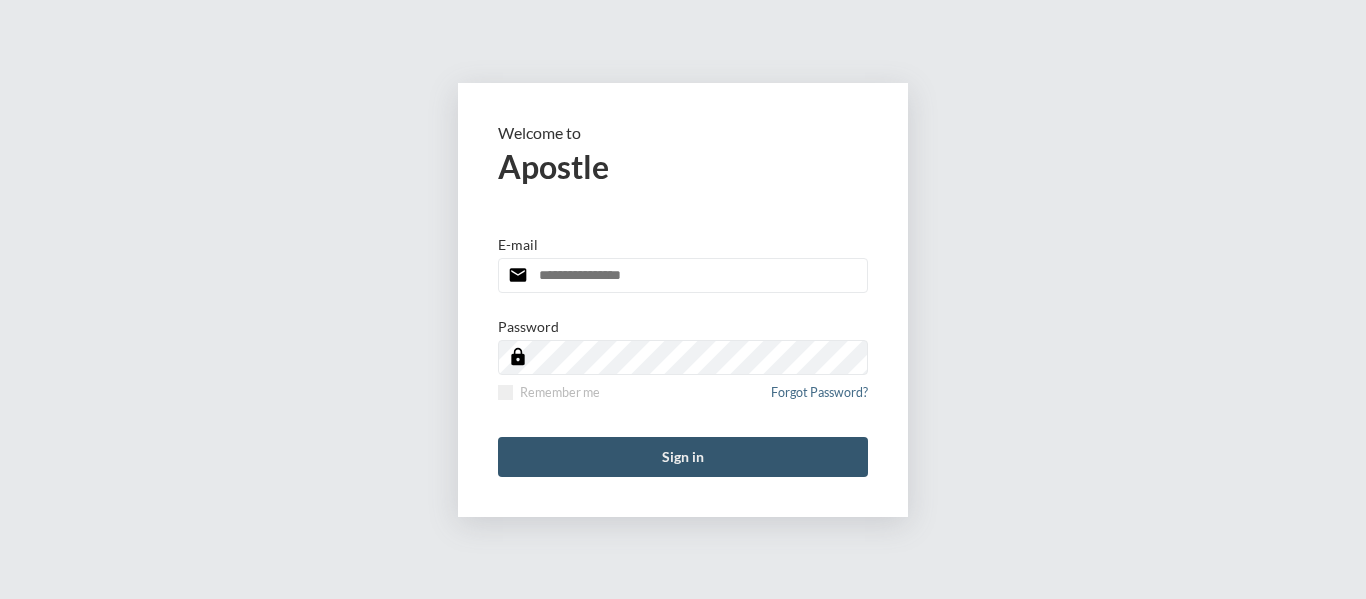 type on "**********" 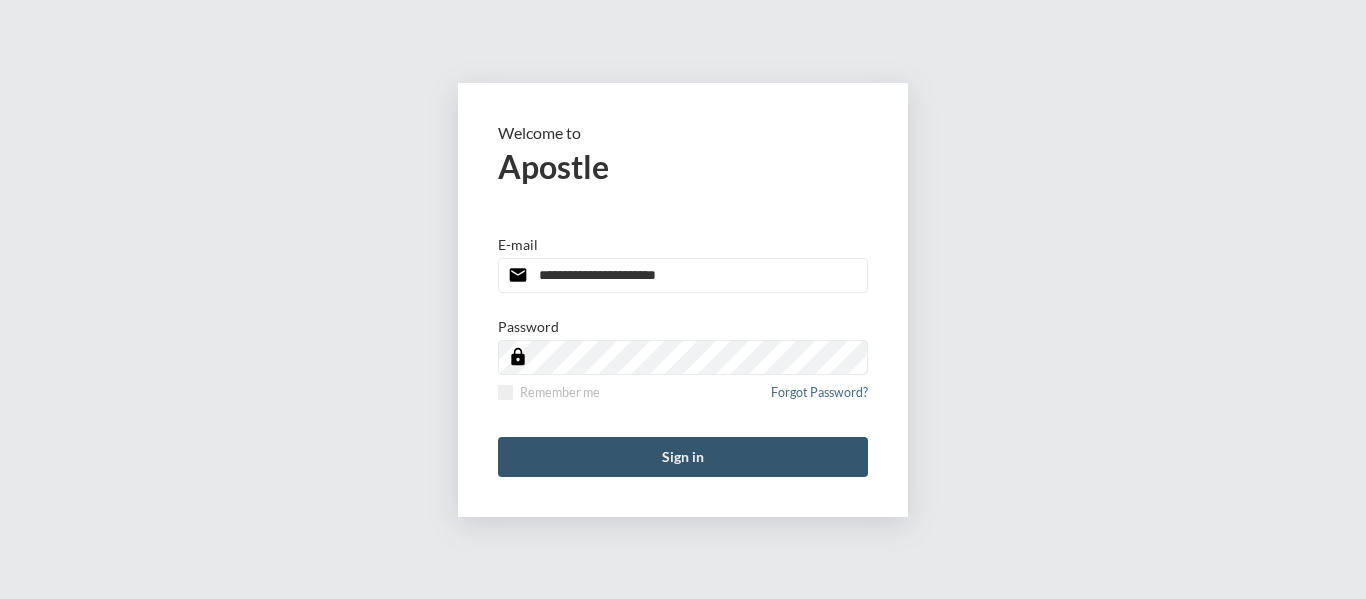 click on "Sign in" at bounding box center [683, 457] 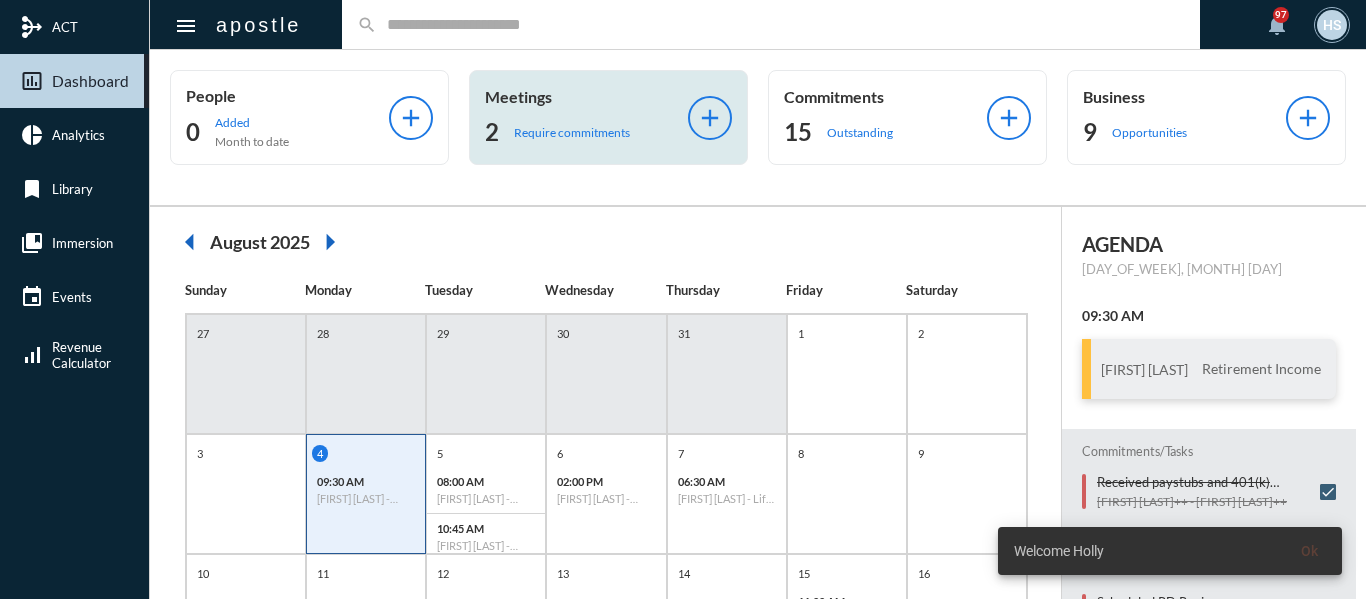 click on "Require commitments" 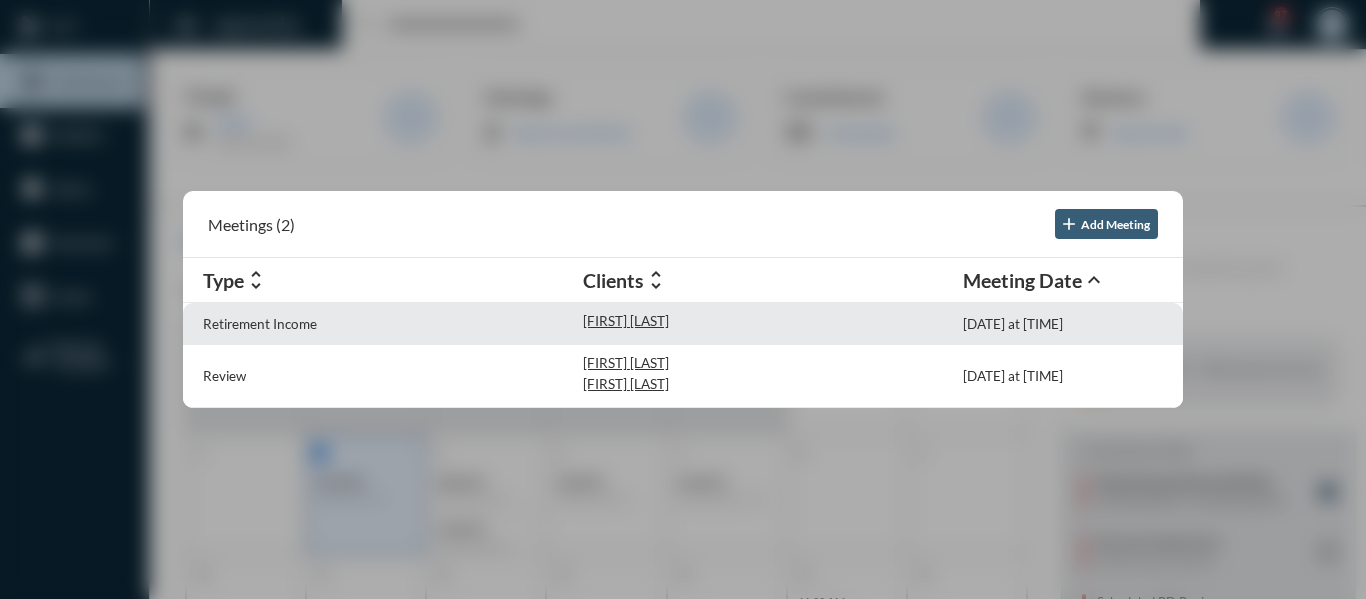 click on "Retirement Income" at bounding box center [393, 323] 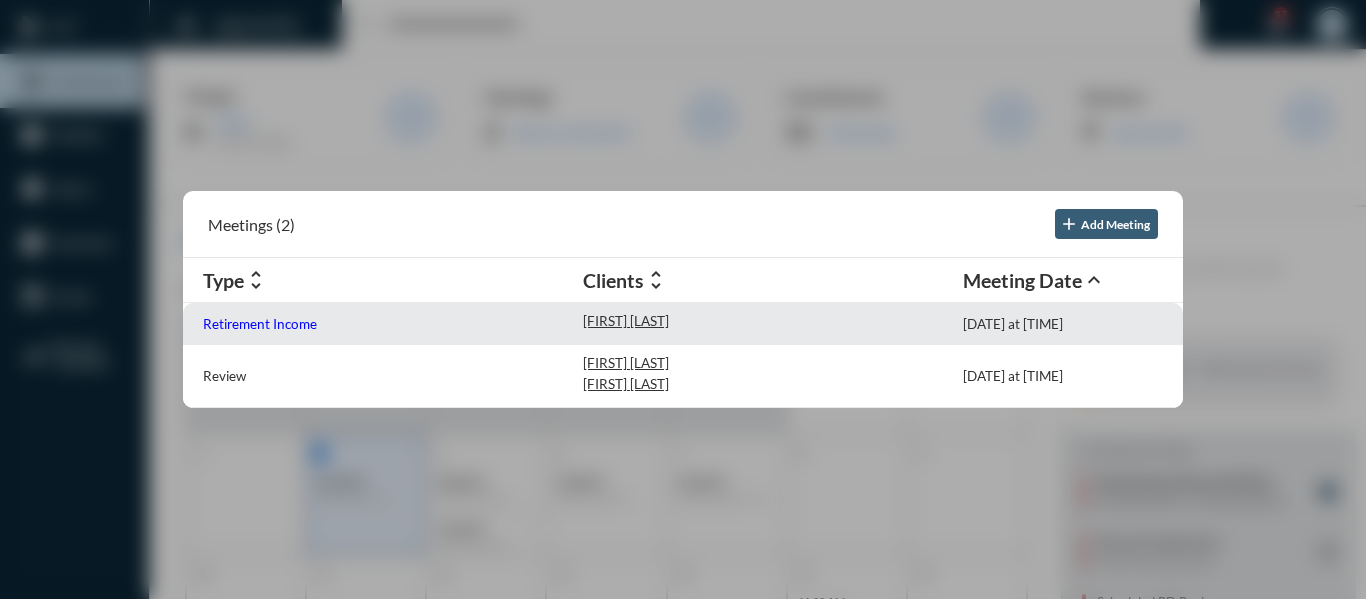 click on "Retirement Income" at bounding box center [260, 324] 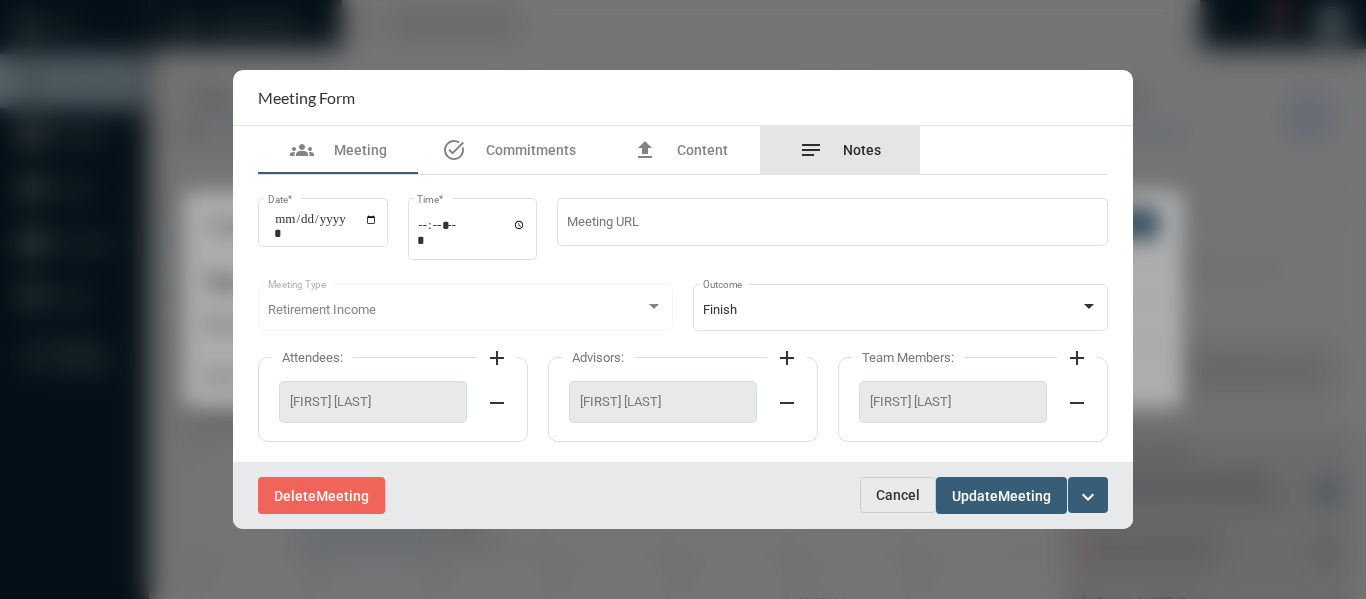 click on "Notes" at bounding box center [862, 150] 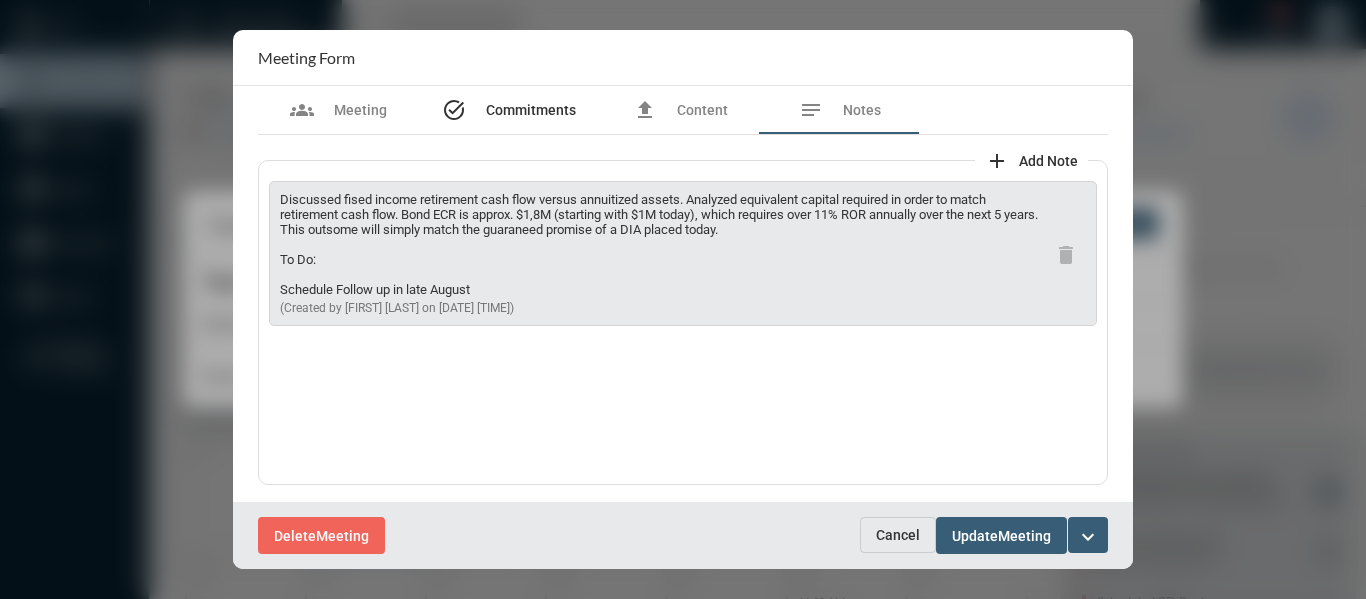 click on "Commitments" at bounding box center [531, 110] 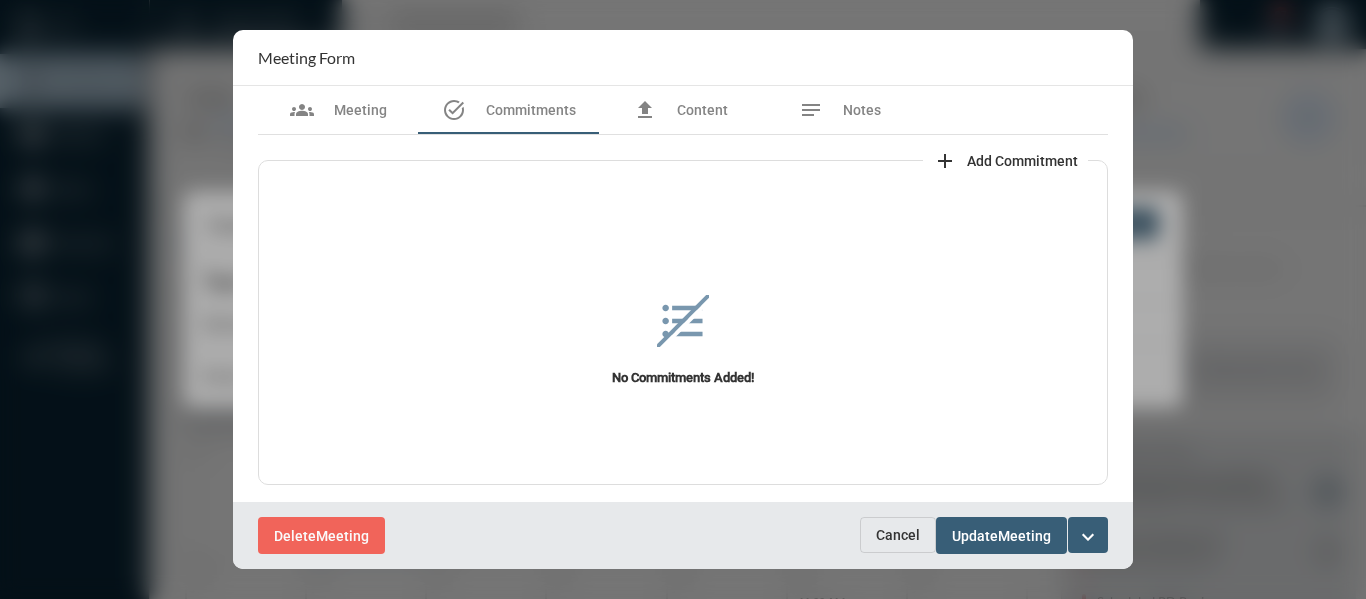 click on "add Add Commitment" at bounding box center [1005, 160] 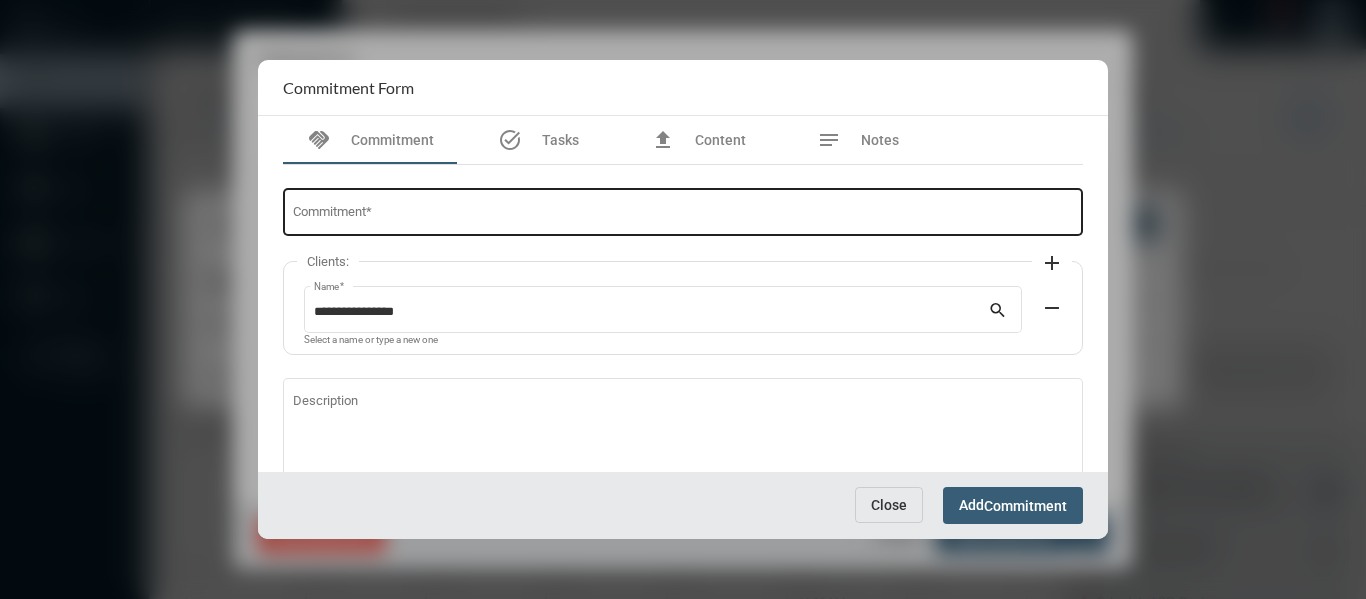 click on "Commitment  *" at bounding box center [683, 215] 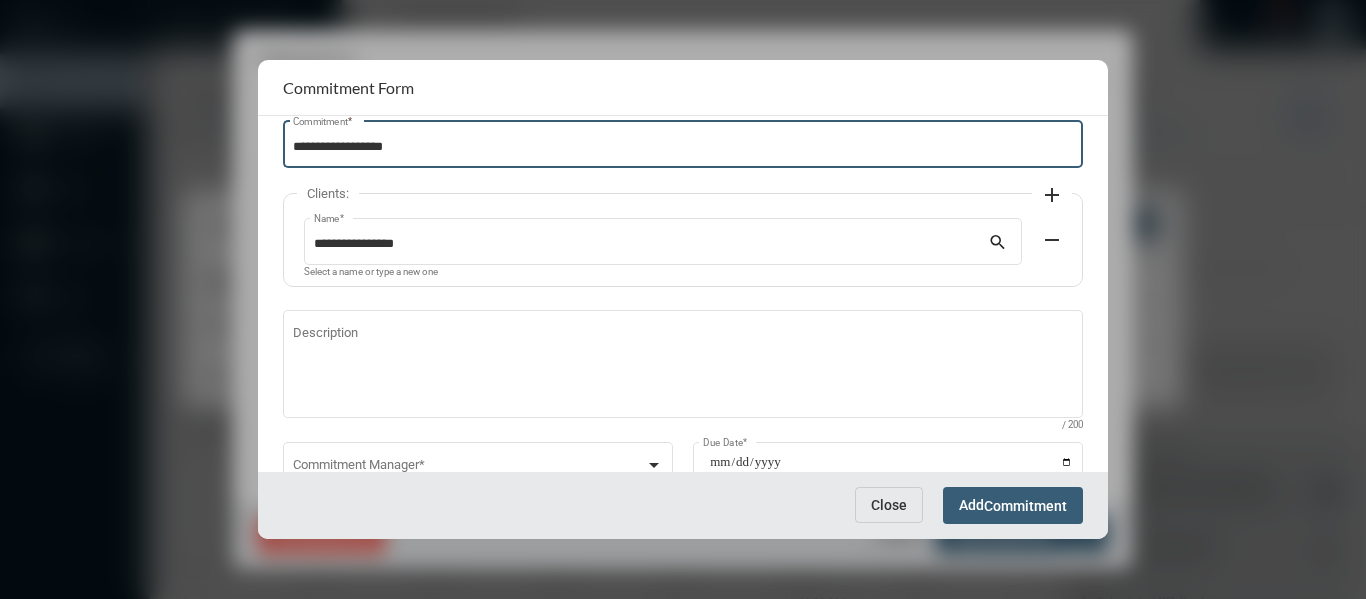 scroll, scrollTop: 136, scrollLeft: 0, axis: vertical 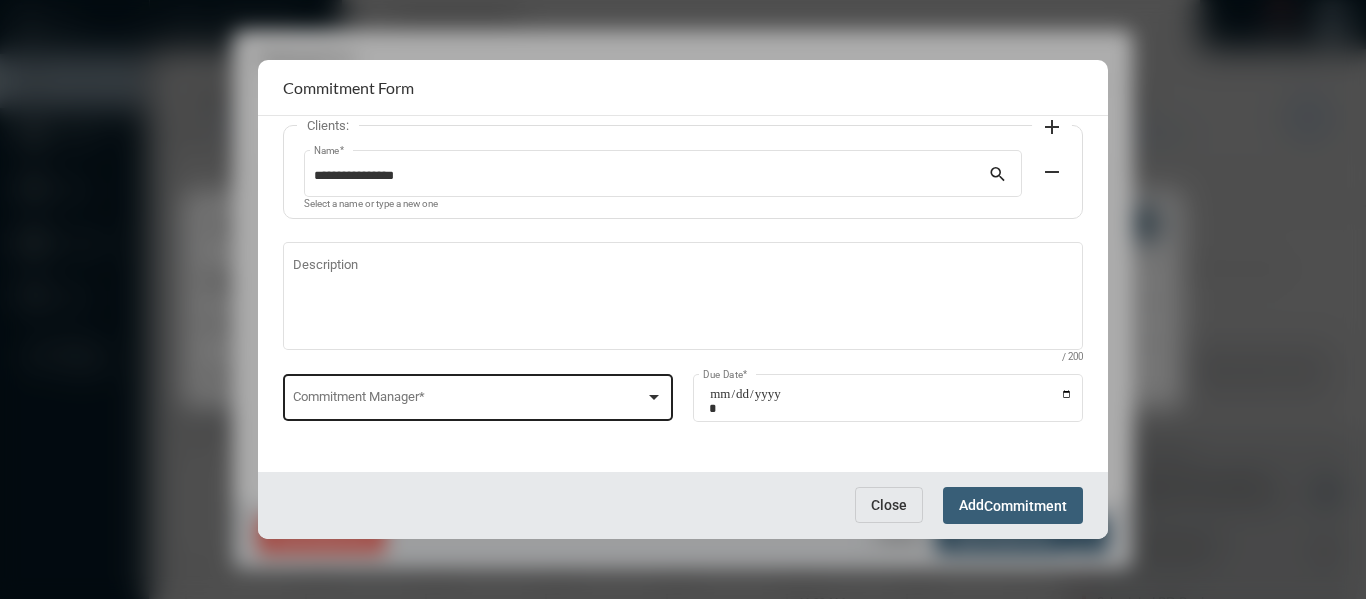 type on "**********" 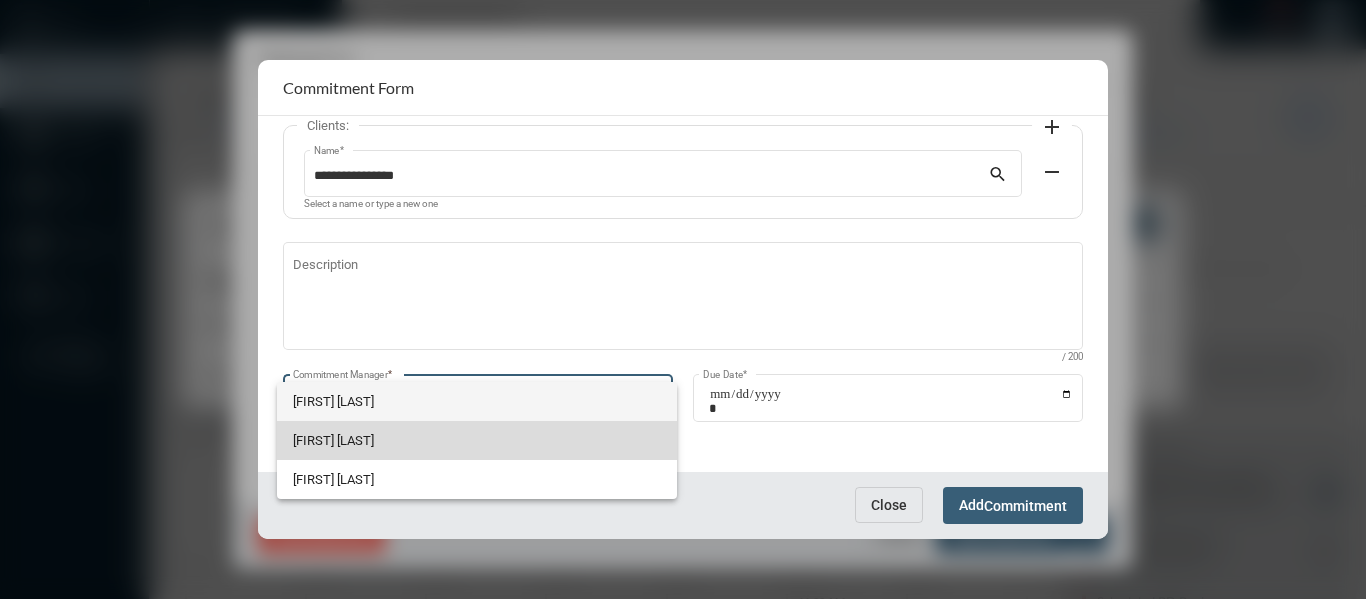 click on "[FIRST] [LAST]" at bounding box center [477, 440] 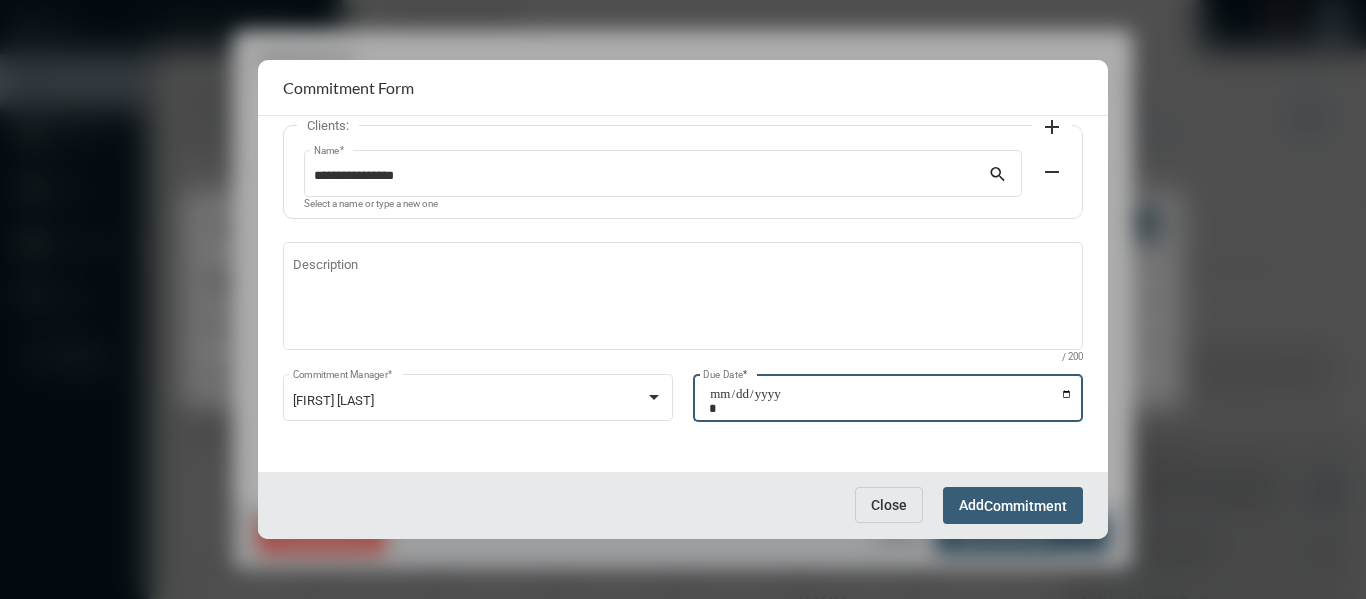 click on "Due Date  *" at bounding box center [891, 401] 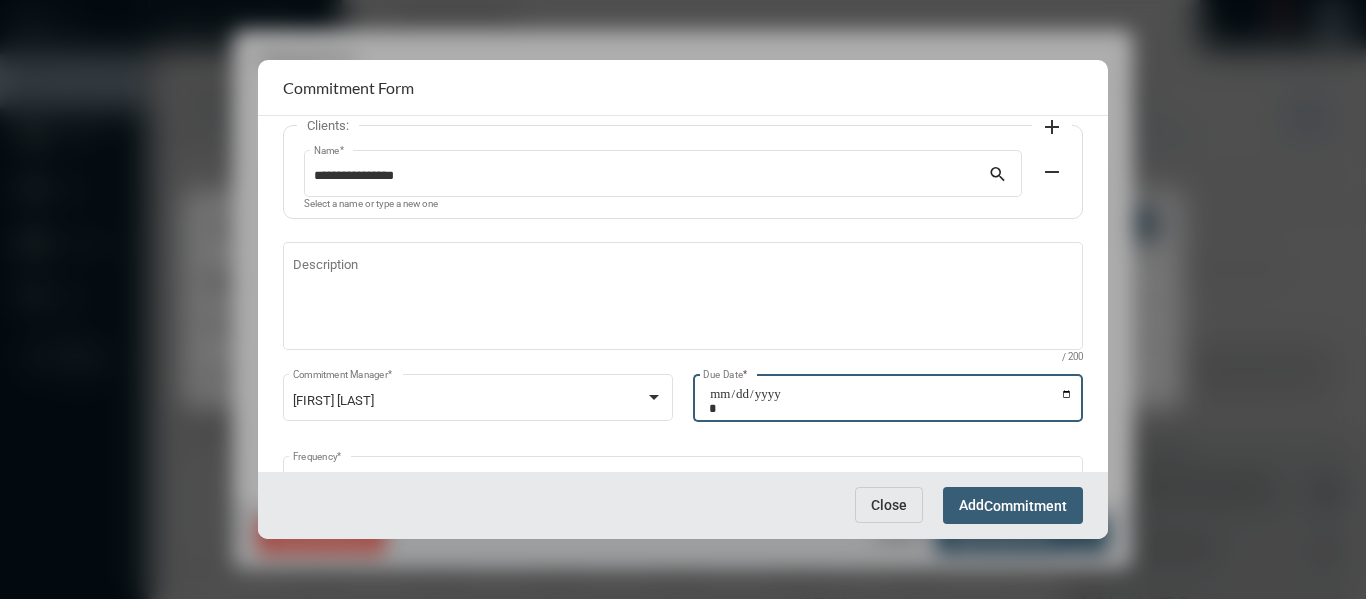 click on "Commitment" at bounding box center (1025, 506) 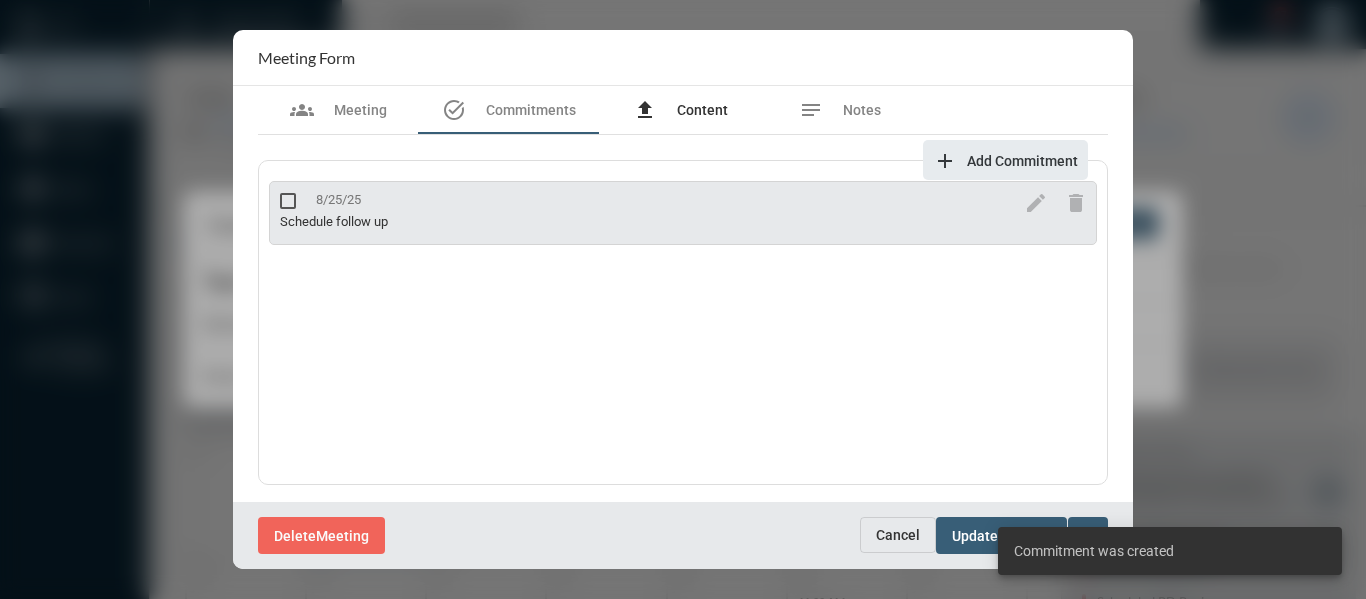 click on "Content" at bounding box center [702, 110] 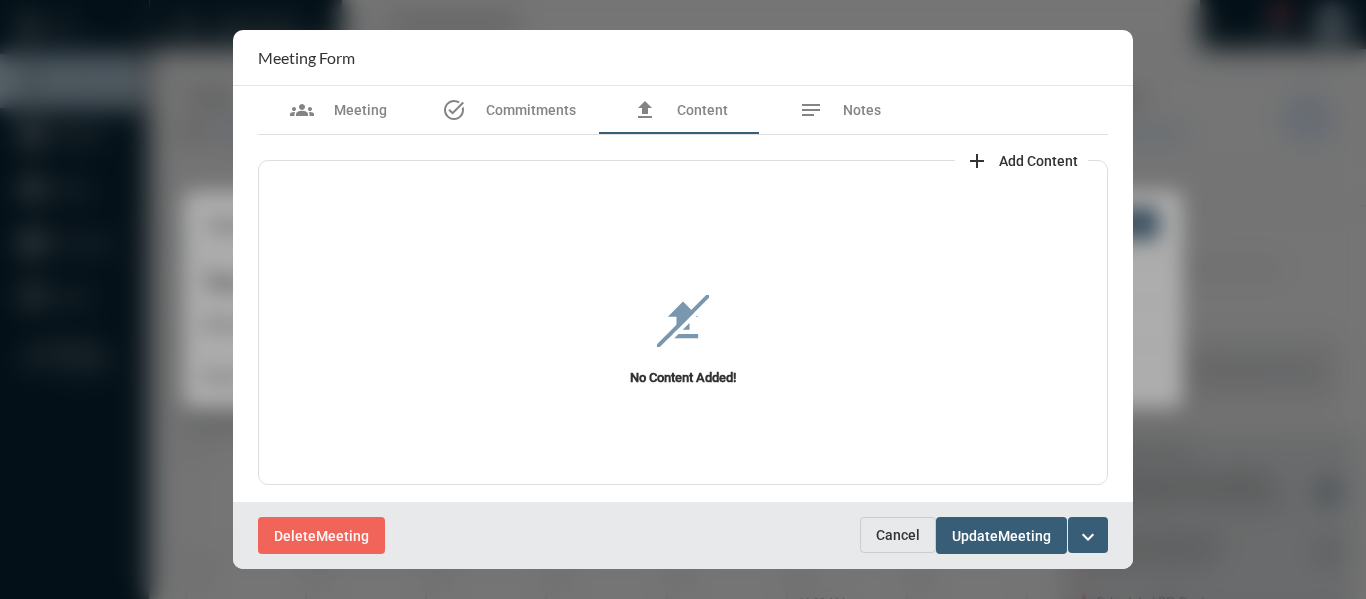 click on "Add Content" at bounding box center [1038, 161] 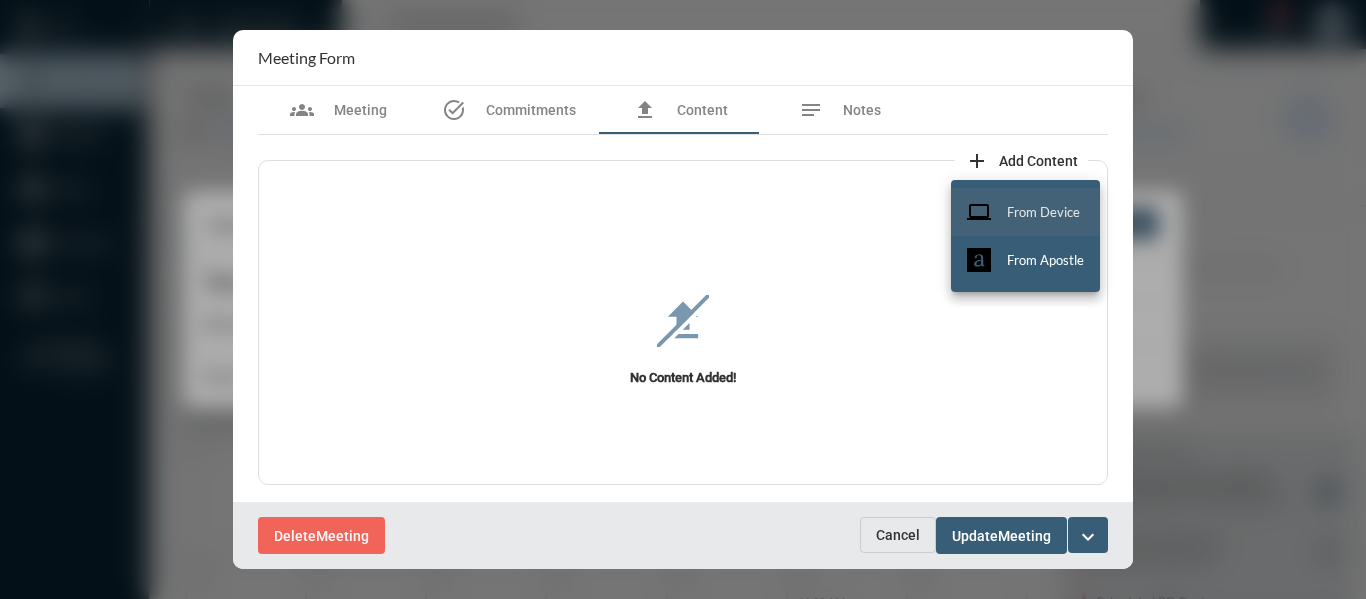 click on "From Device" at bounding box center (1043, 212) 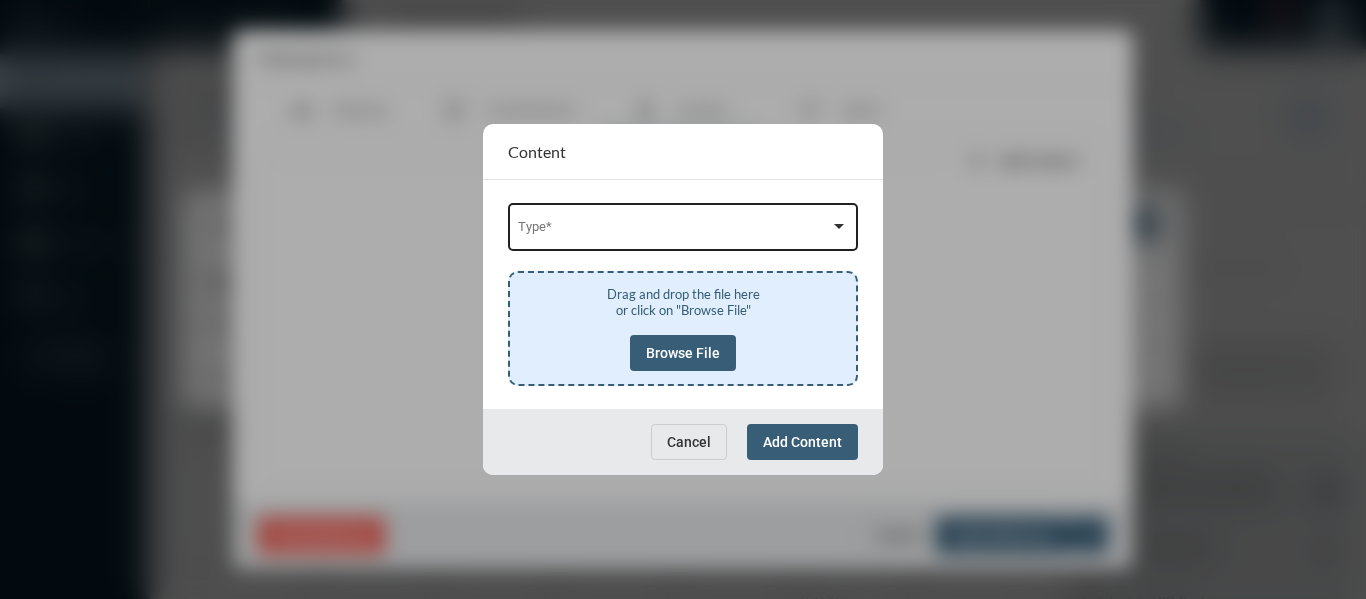 click at bounding box center [674, 230] 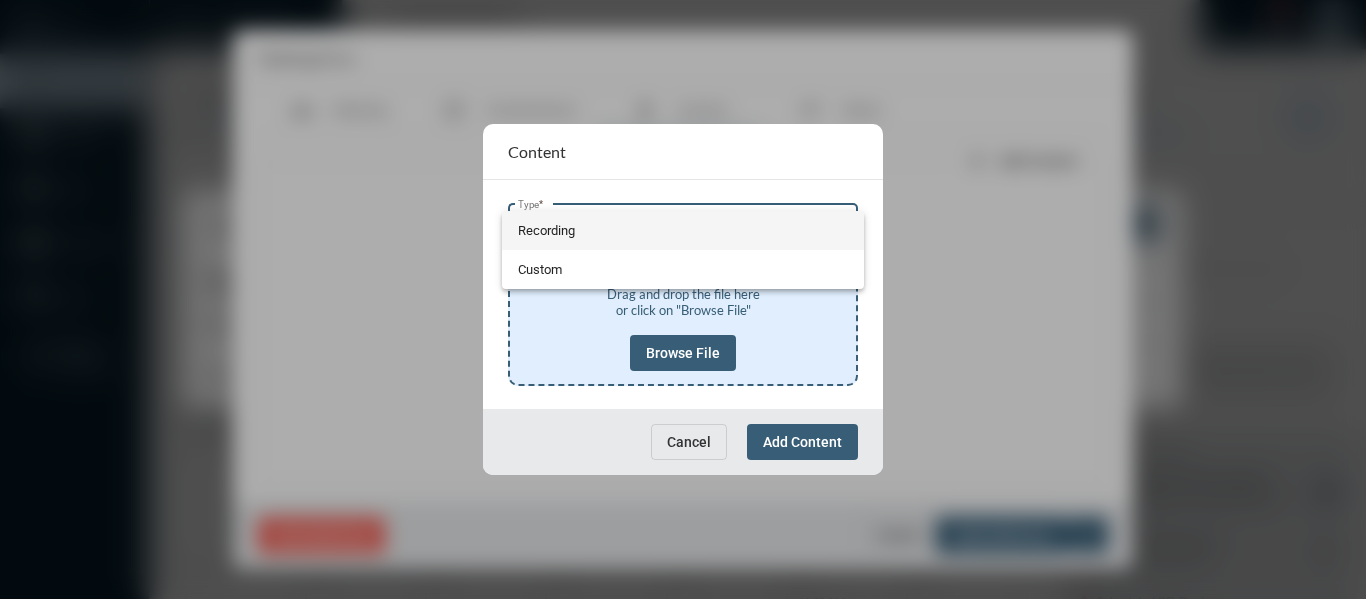 click on "Recording" at bounding box center (683, 230) 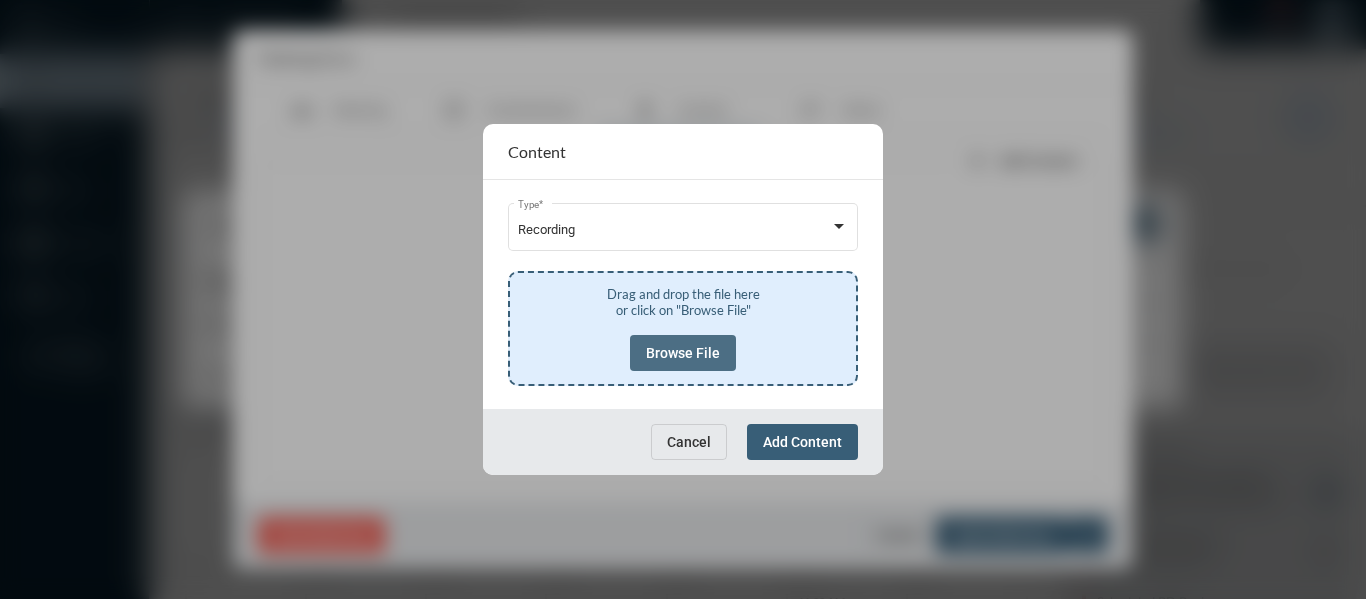 click on "Browse File" 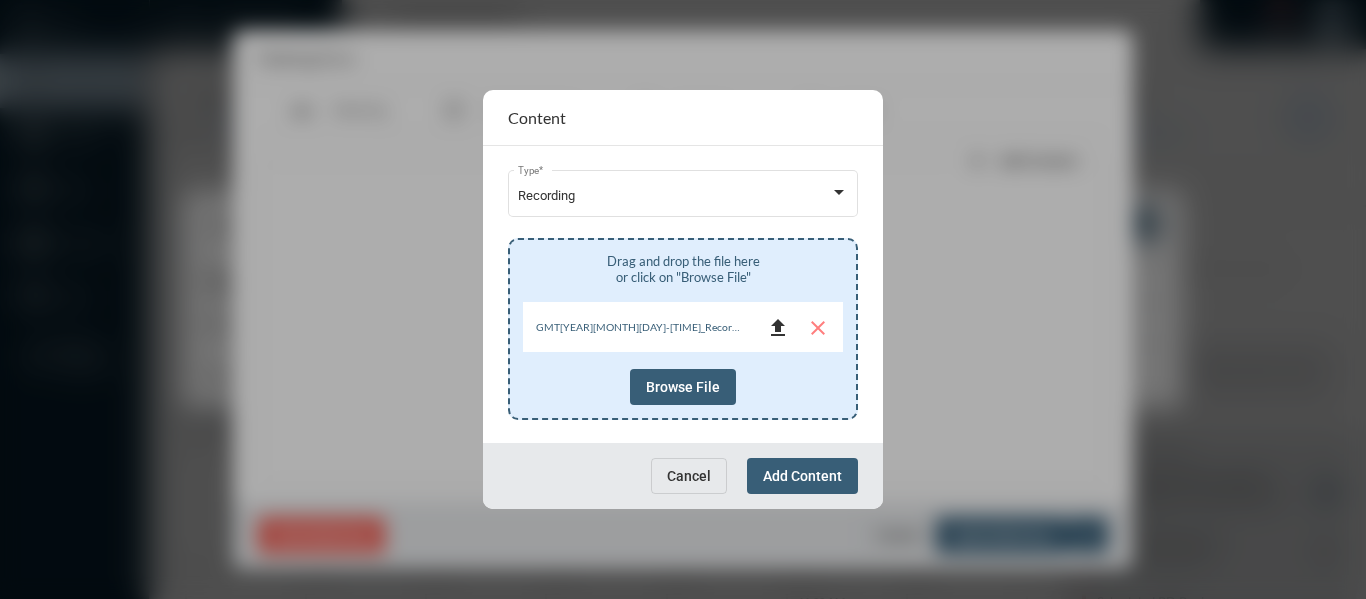 click on "file_upload" 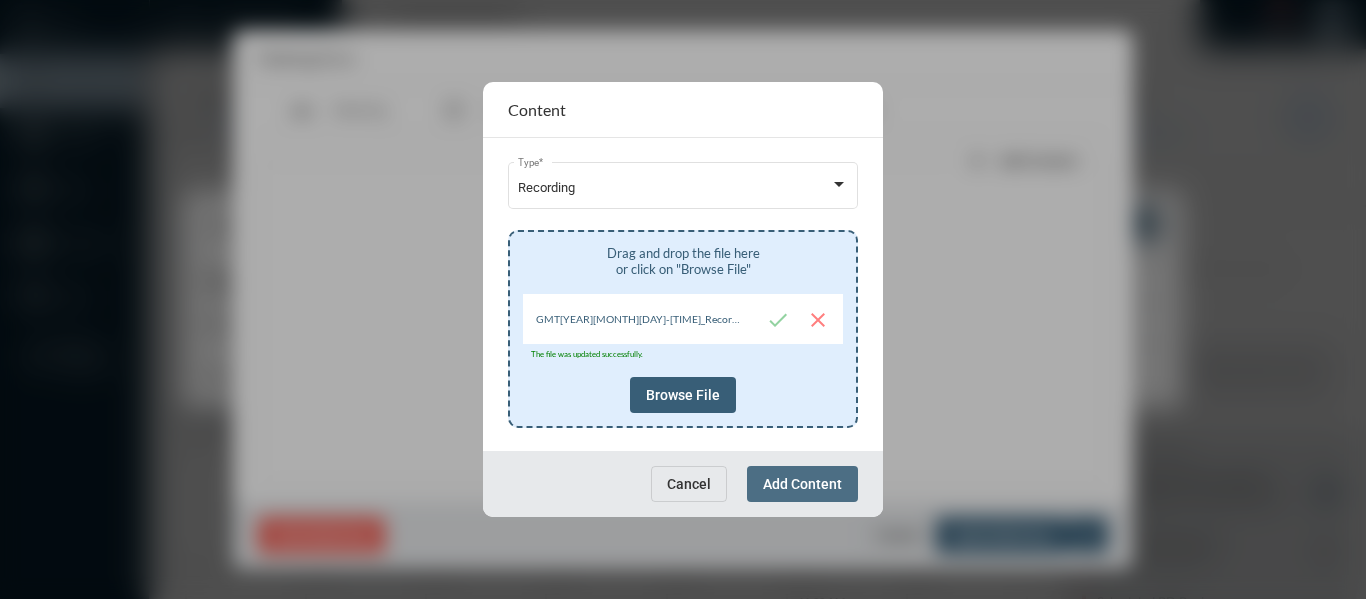 click on "Add Content" at bounding box center (802, 484) 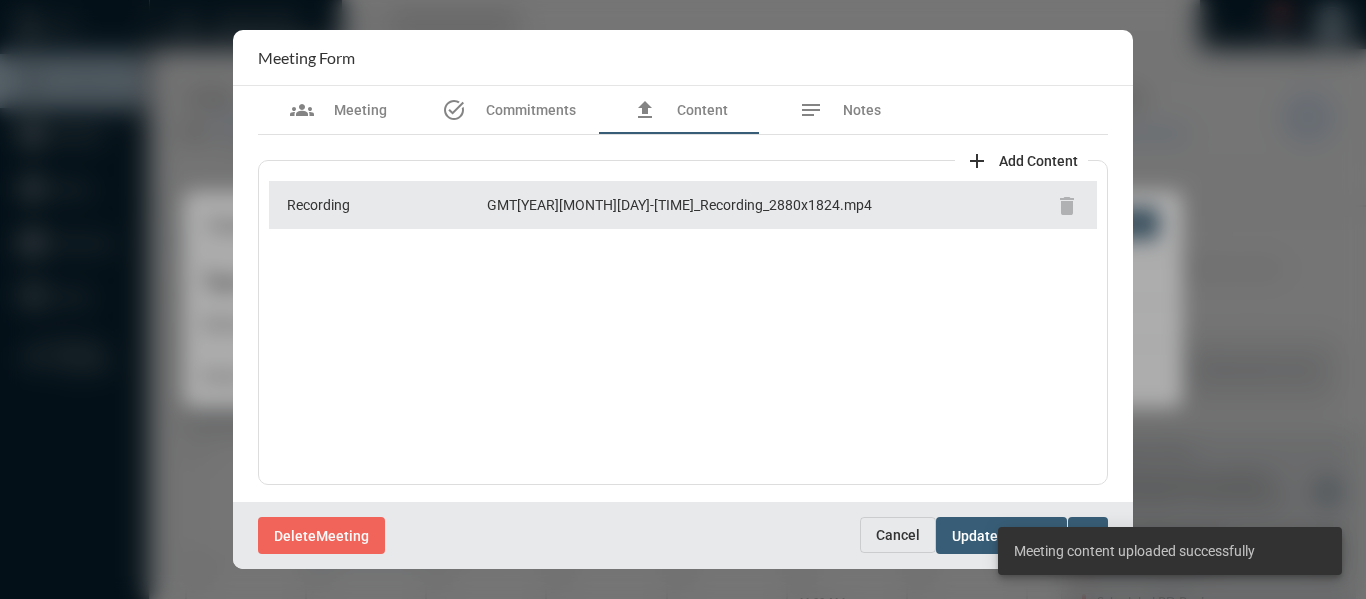 scroll, scrollTop: 2, scrollLeft: 0, axis: vertical 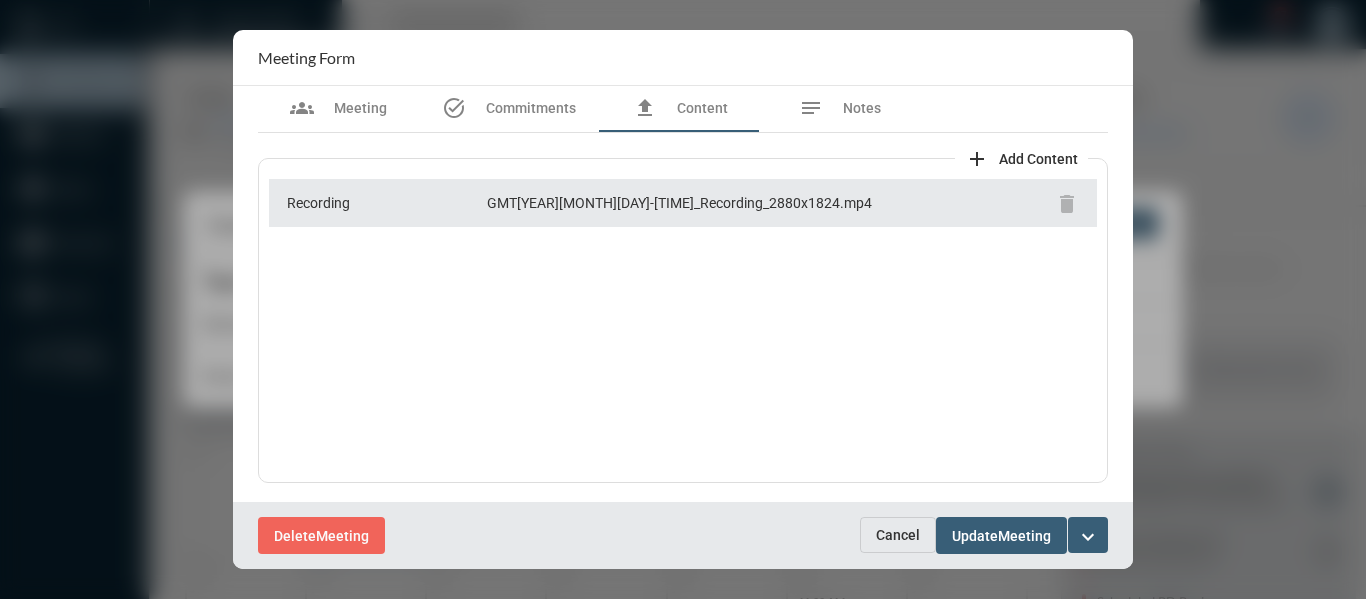 click on "expand_more" at bounding box center [1088, 537] 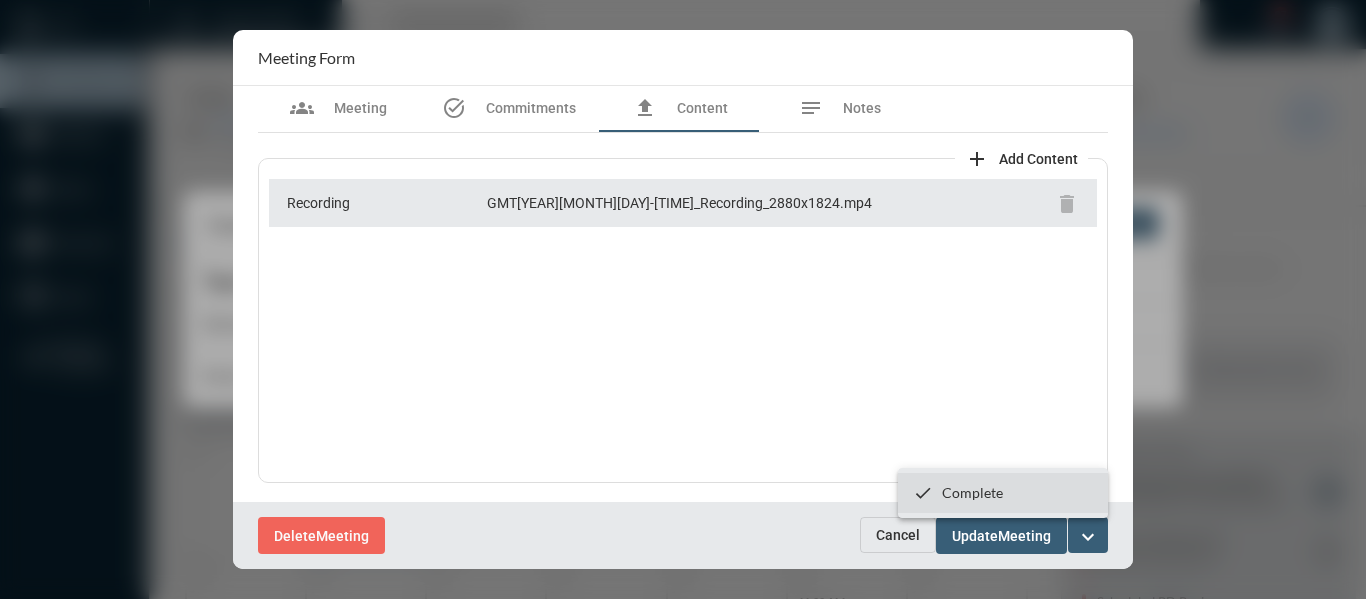 click on "Complete" at bounding box center (972, 492) 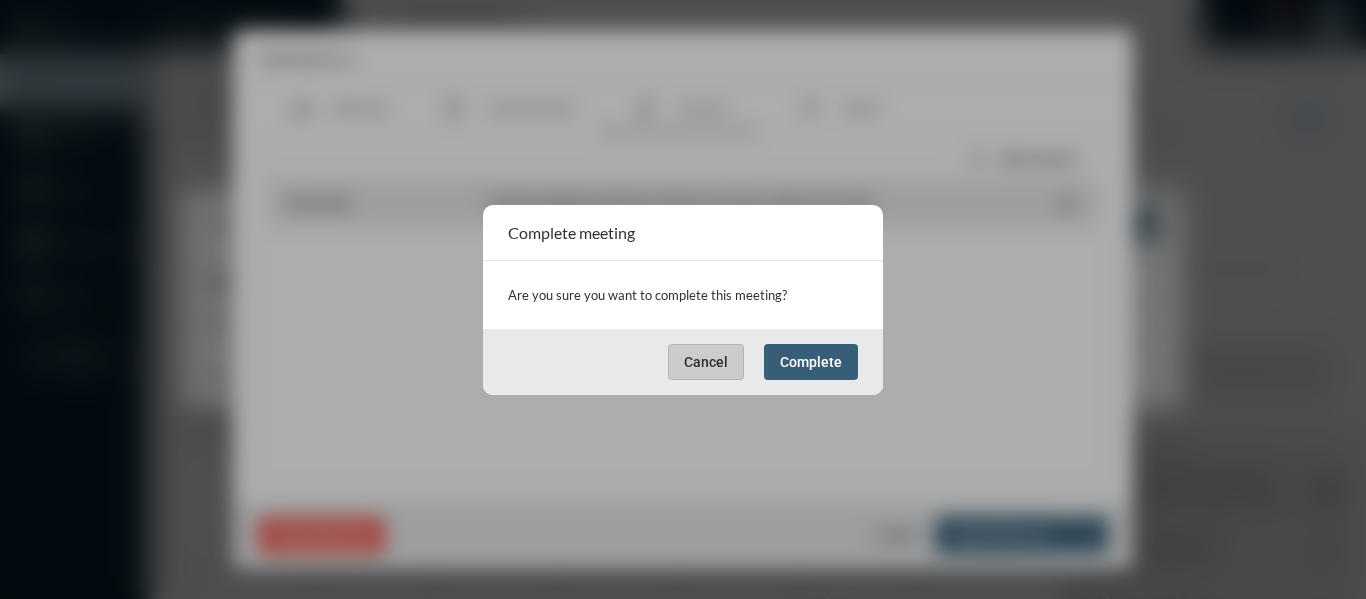 click on "Complete" at bounding box center [811, 362] 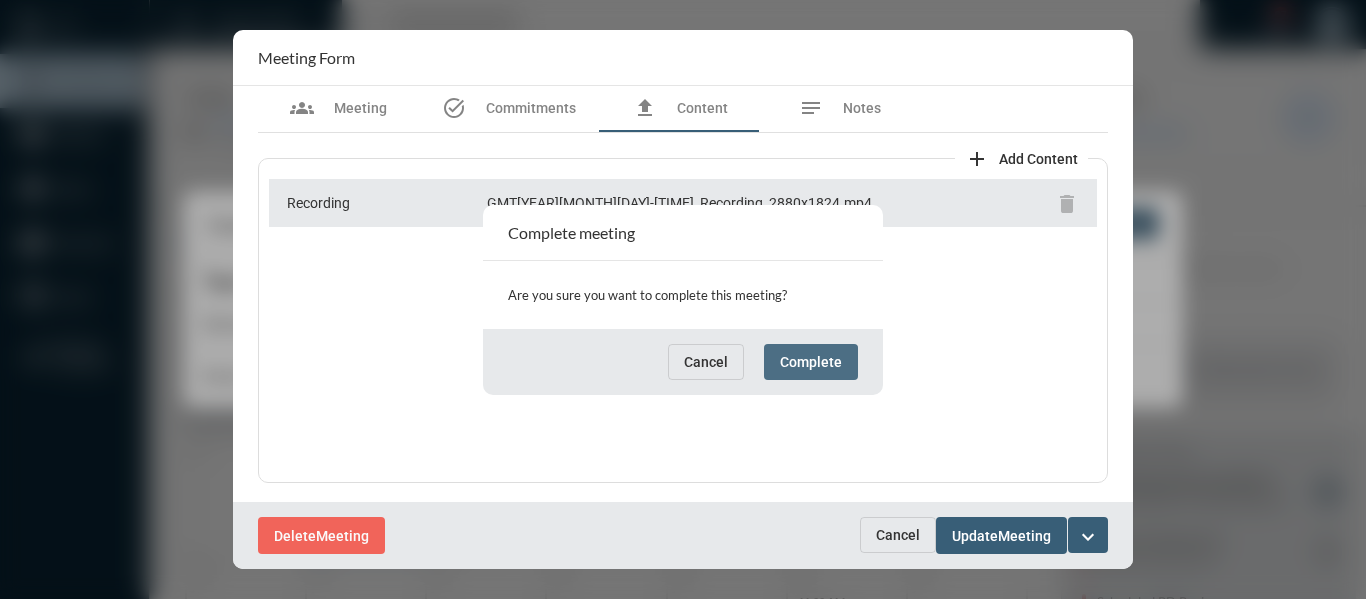scroll, scrollTop: 0, scrollLeft: 0, axis: both 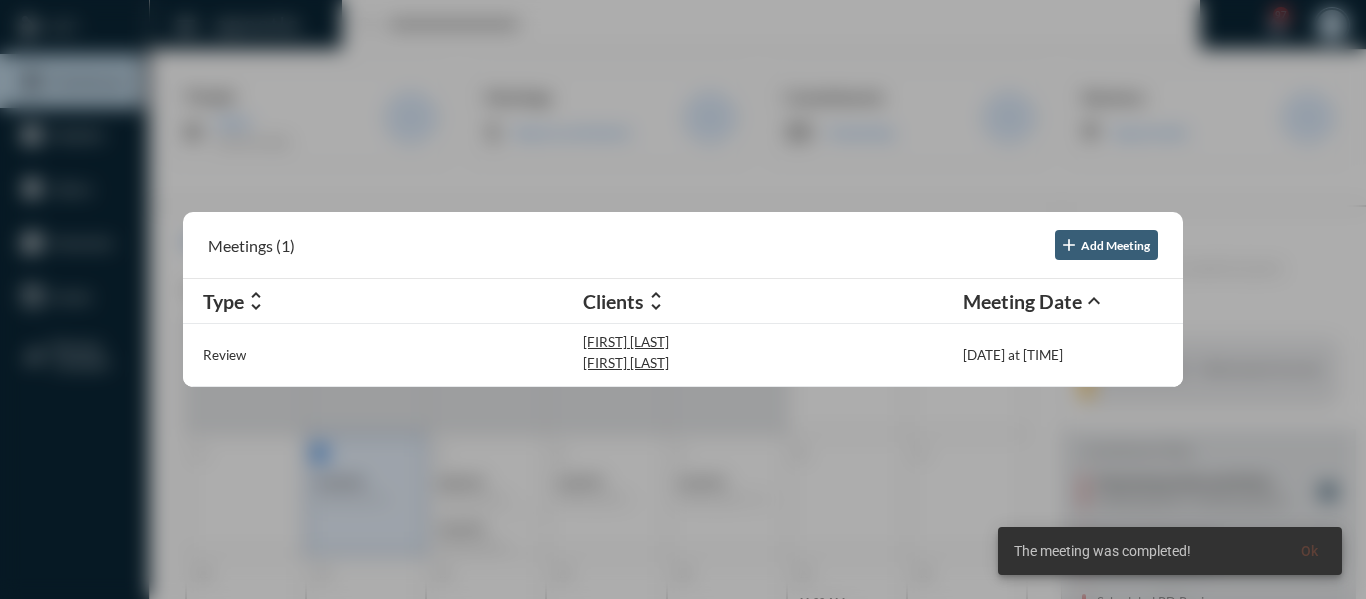 click at bounding box center [683, 299] 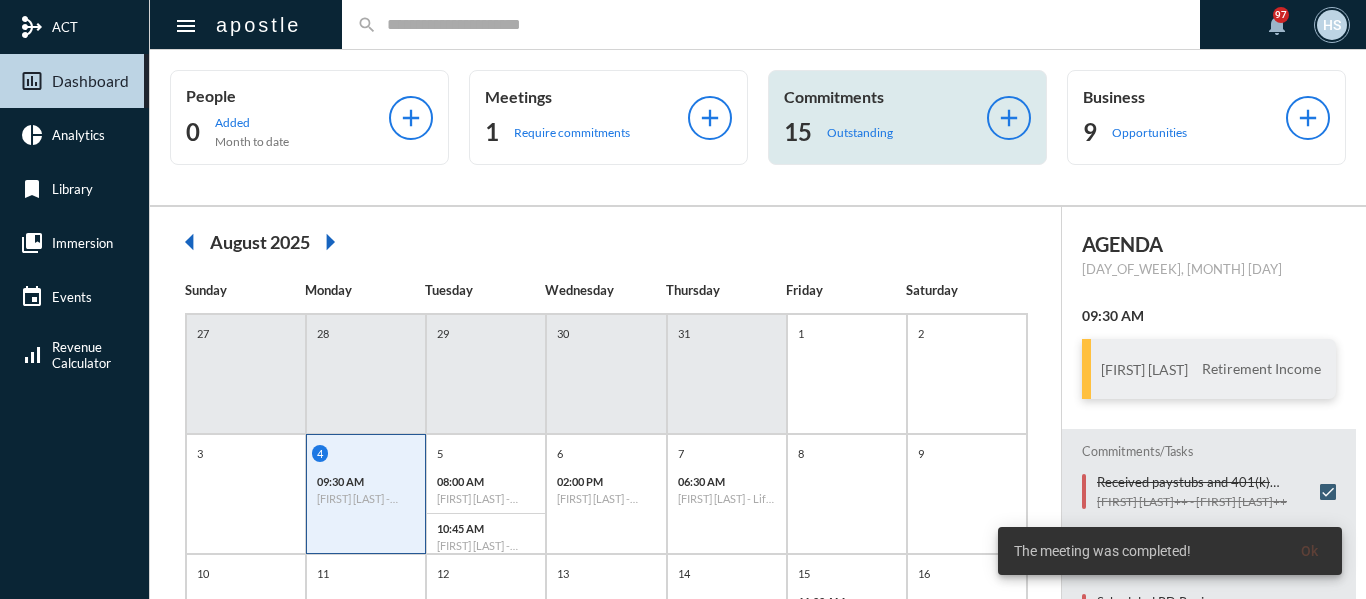 click on "Outstanding" 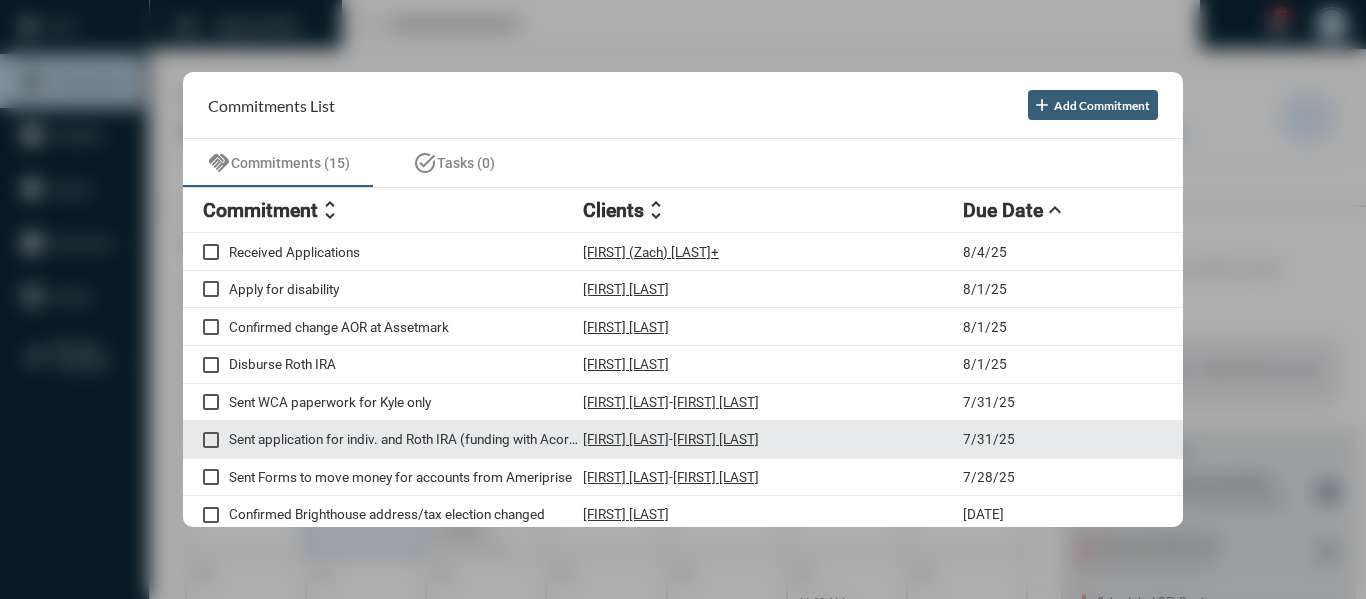 click on "Sent application for indiv. and Roth IRA (funding with Acorn accounts)" at bounding box center (406, 439) 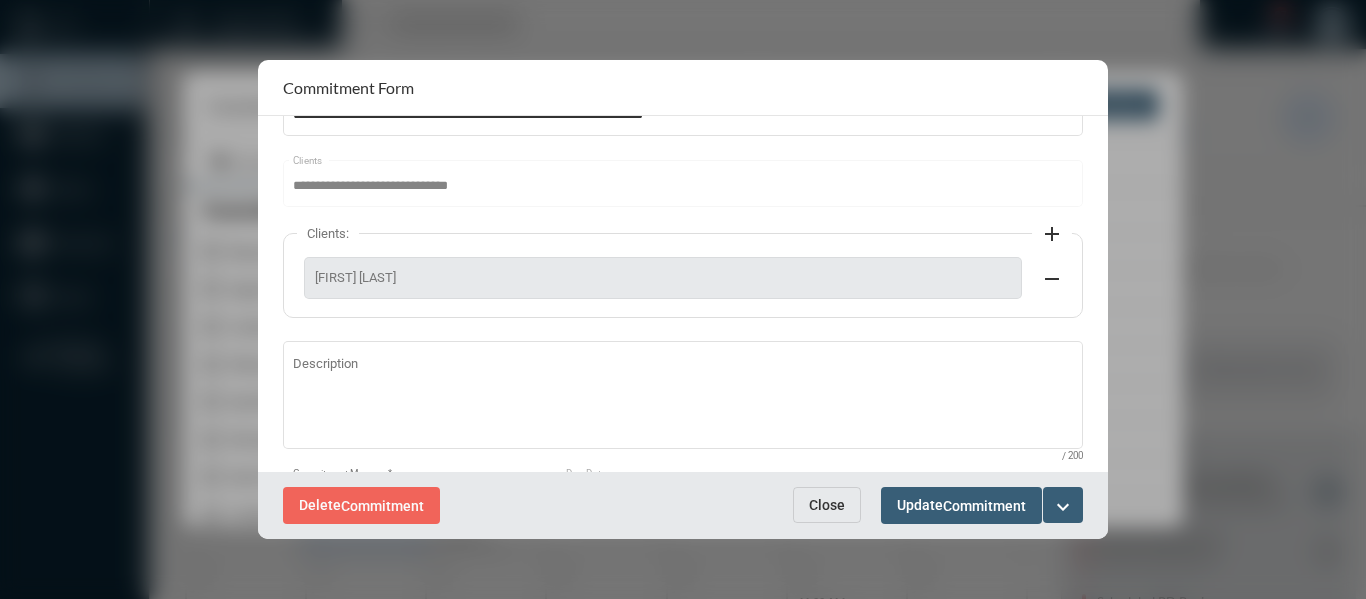 scroll, scrollTop: 0, scrollLeft: 0, axis: both 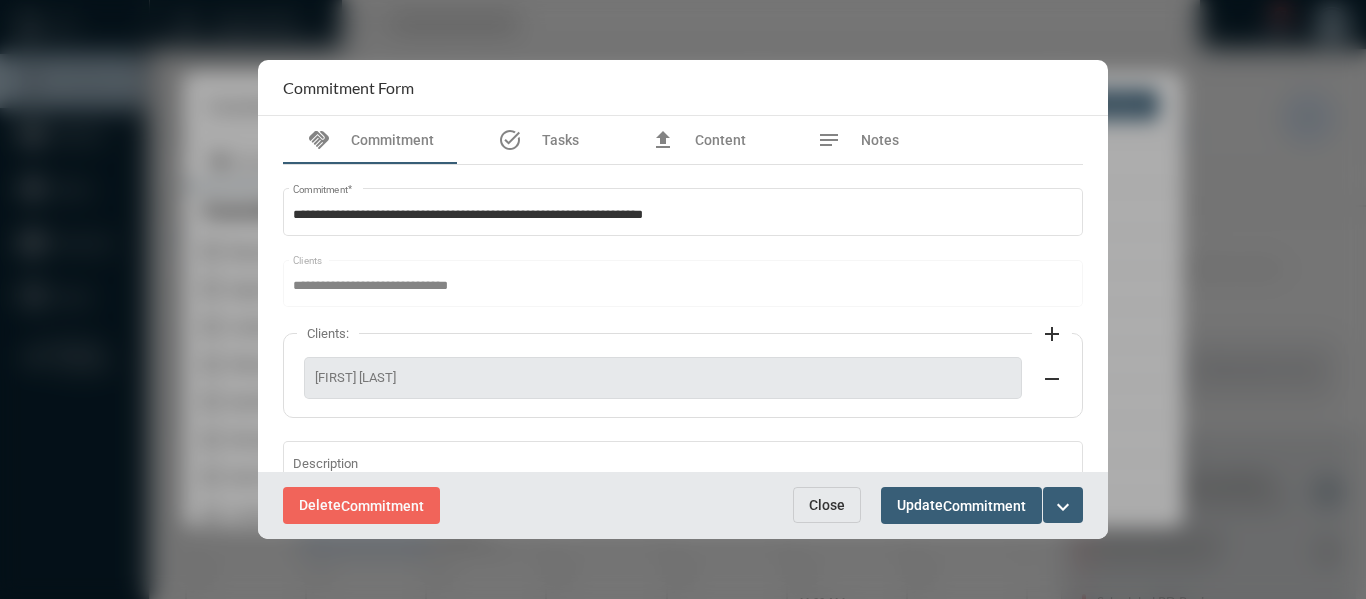 click on "Close" at bounding box center (827, 505) 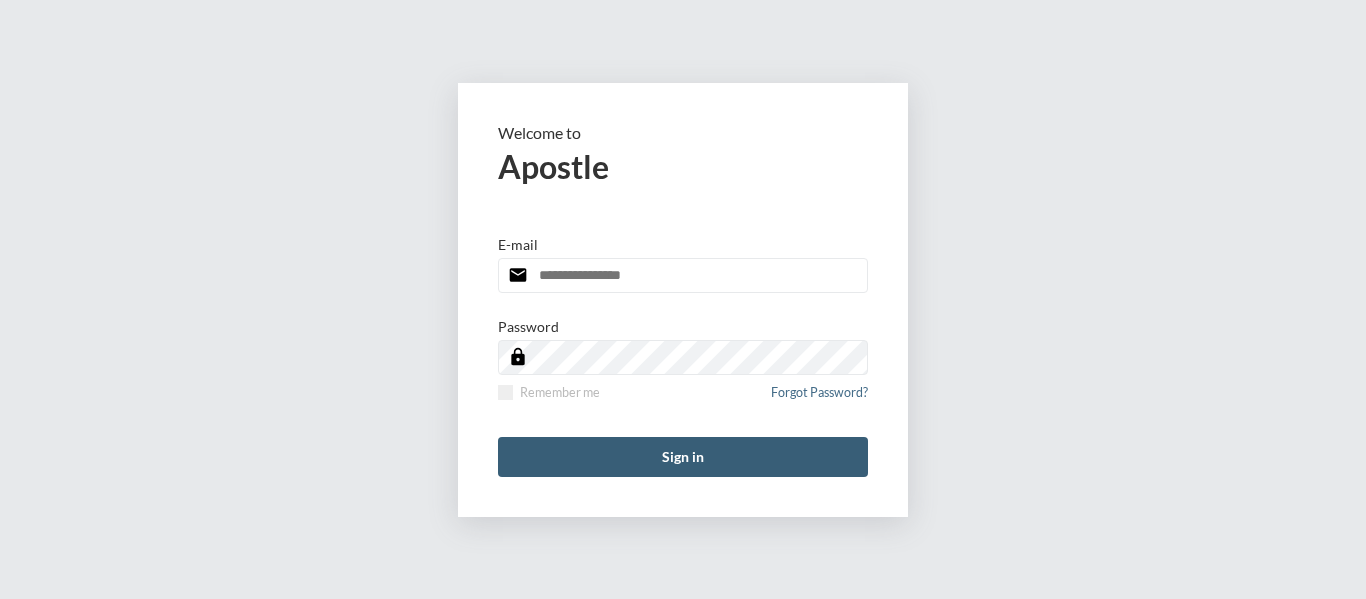 scroll, scrollTop: 0, scrollLeft: 0, axis: both 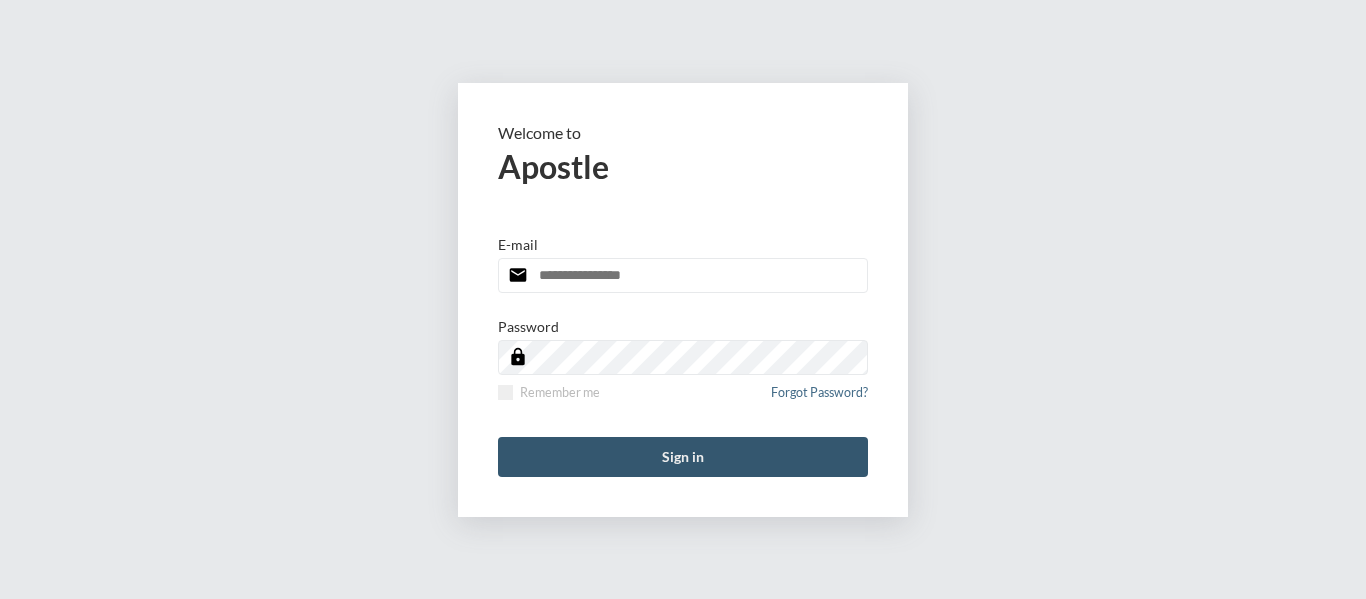 type on "**********" 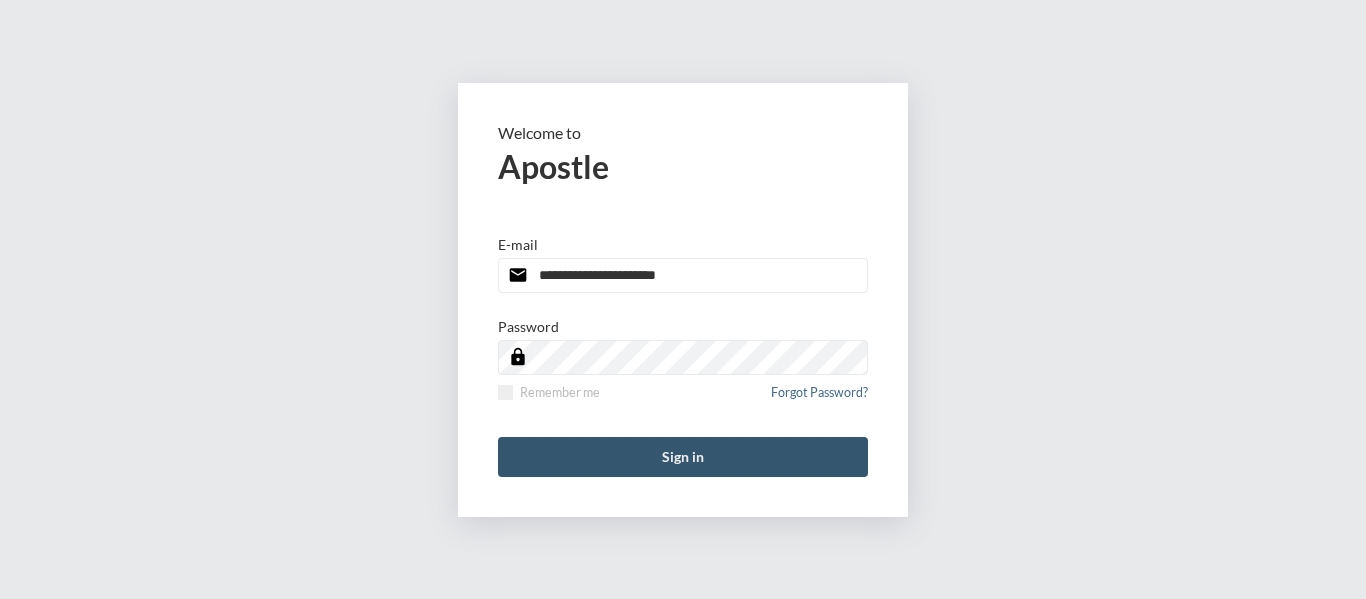 click on "Sign in" at bounding box center [683, 457] 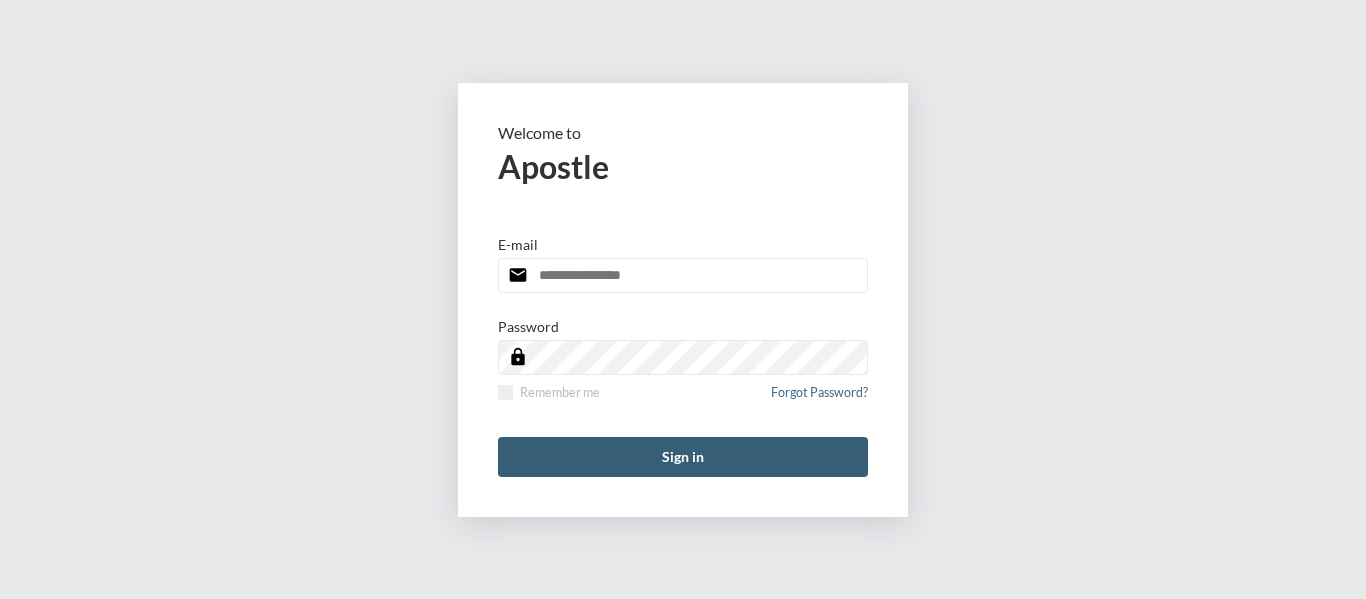 scroll, scrollTop: 0, scrollLeft: 0, axis: both 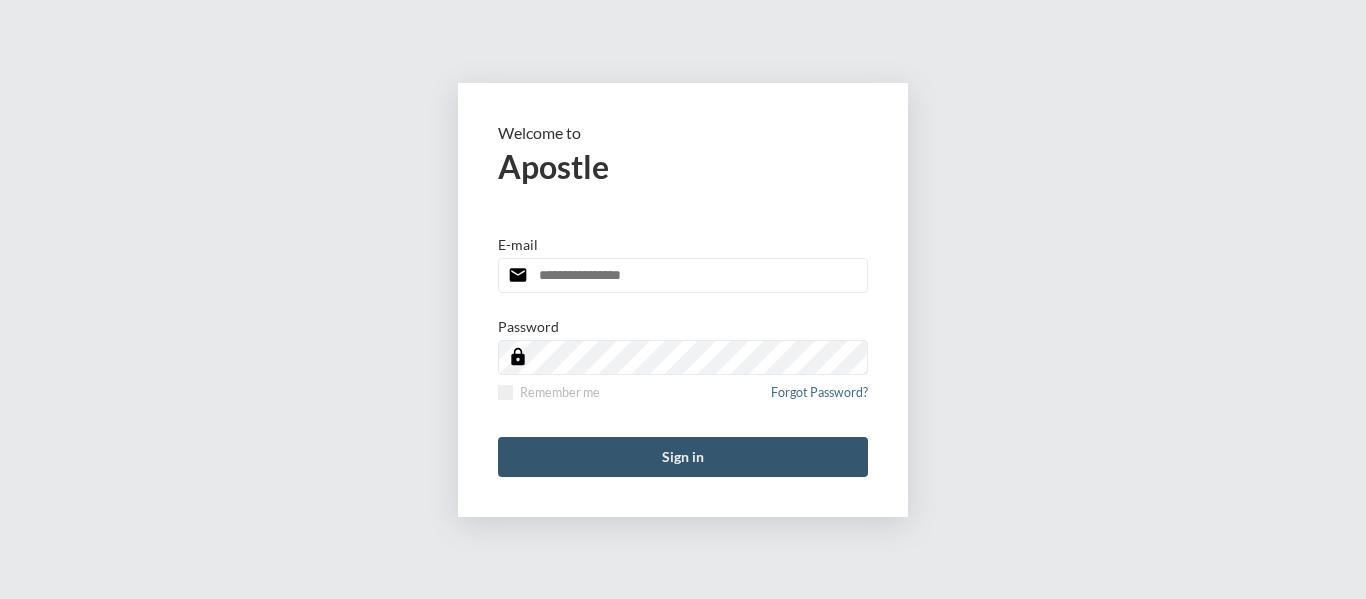 type on "**********" 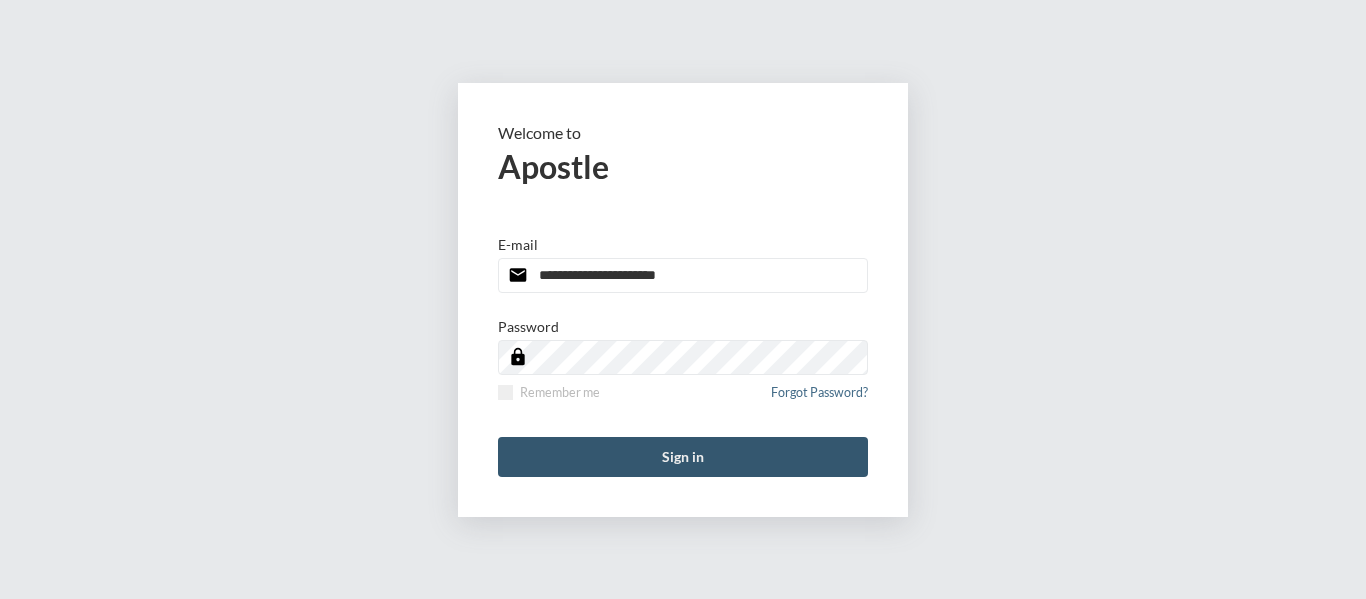 click on "Sign in" at bounding box center [683, 457] 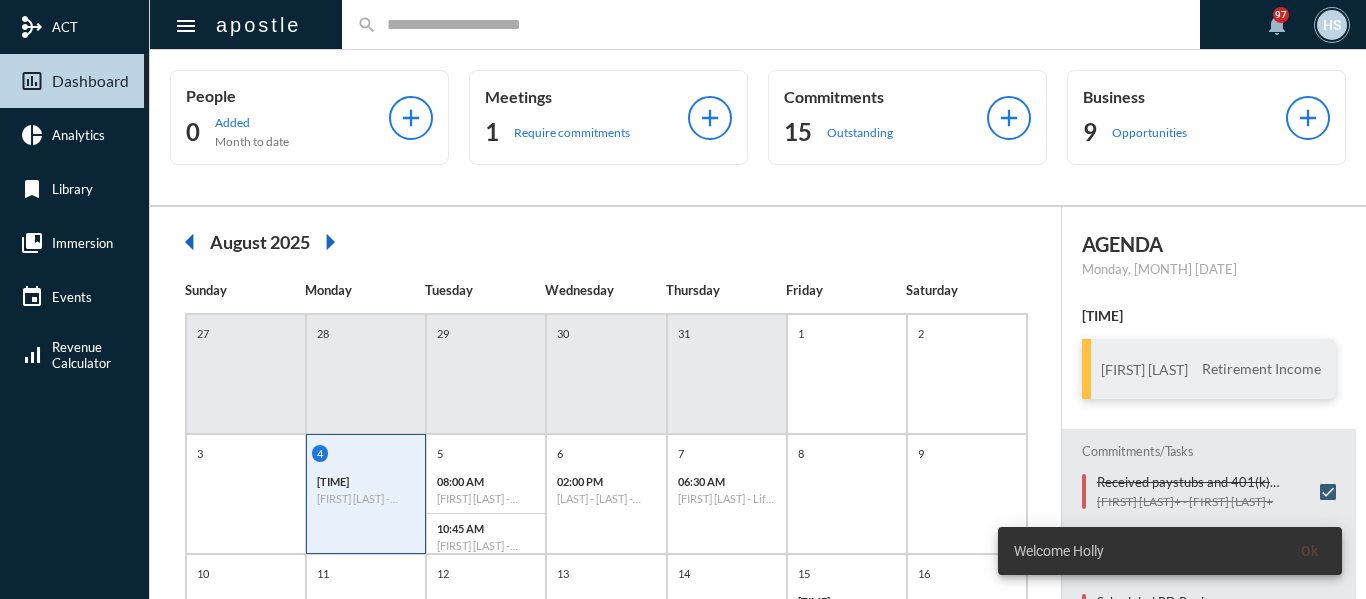 click on "search" 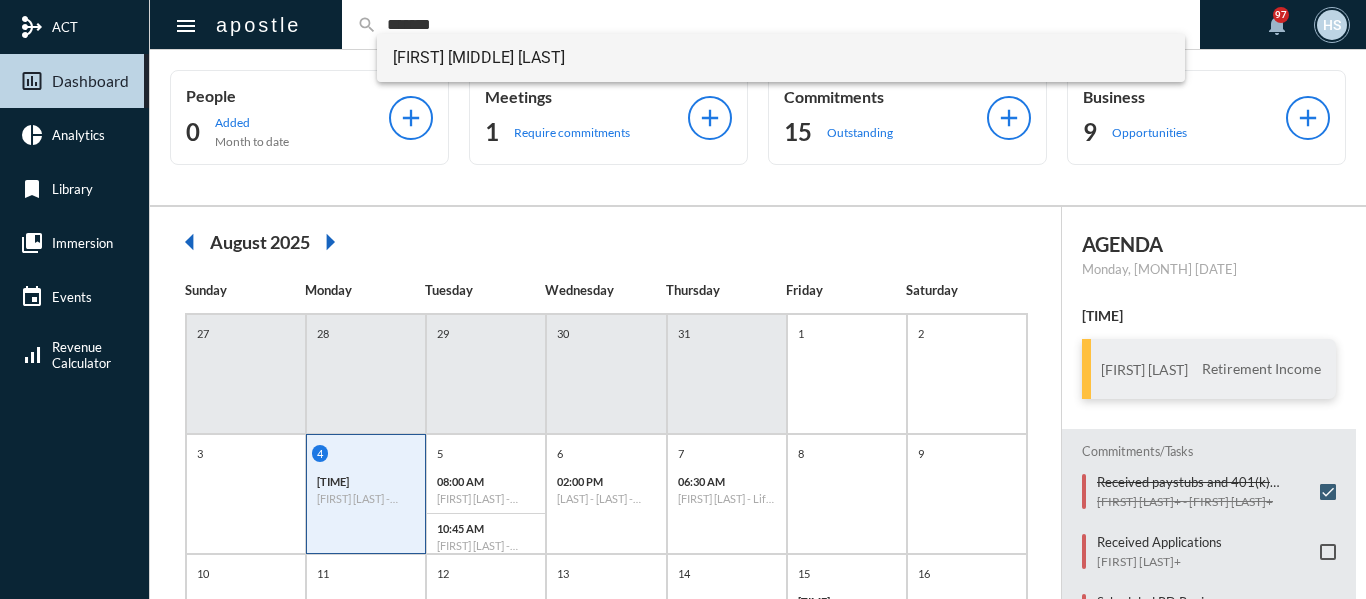 type on "*********" 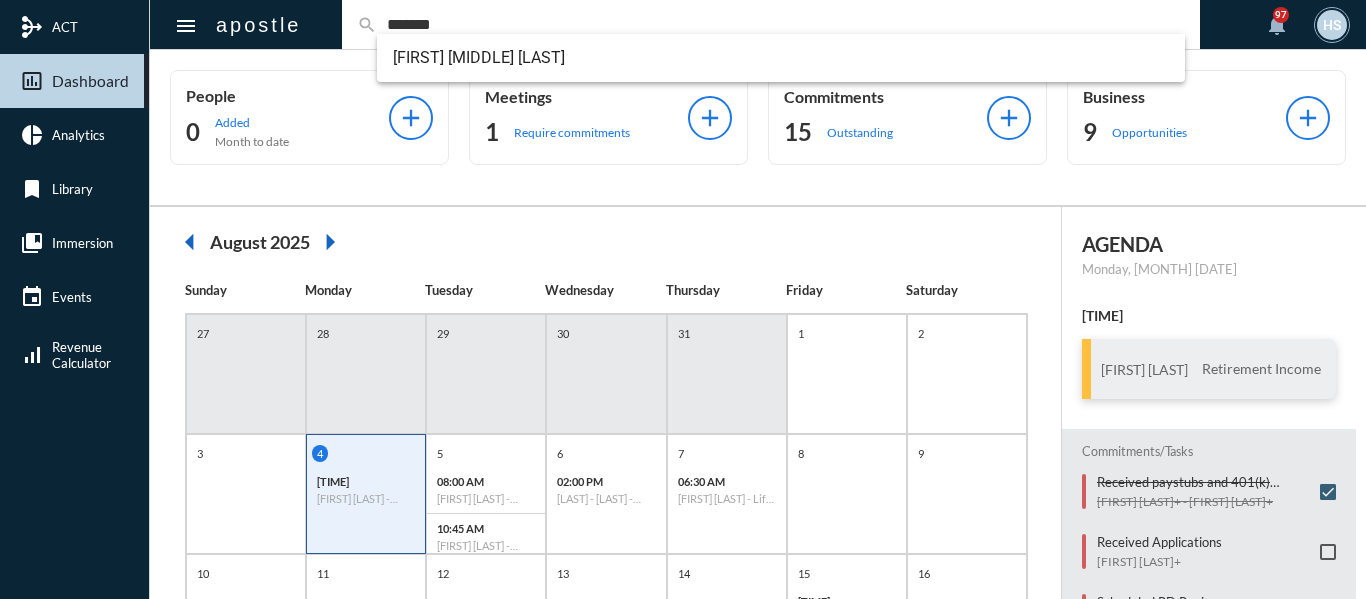 type 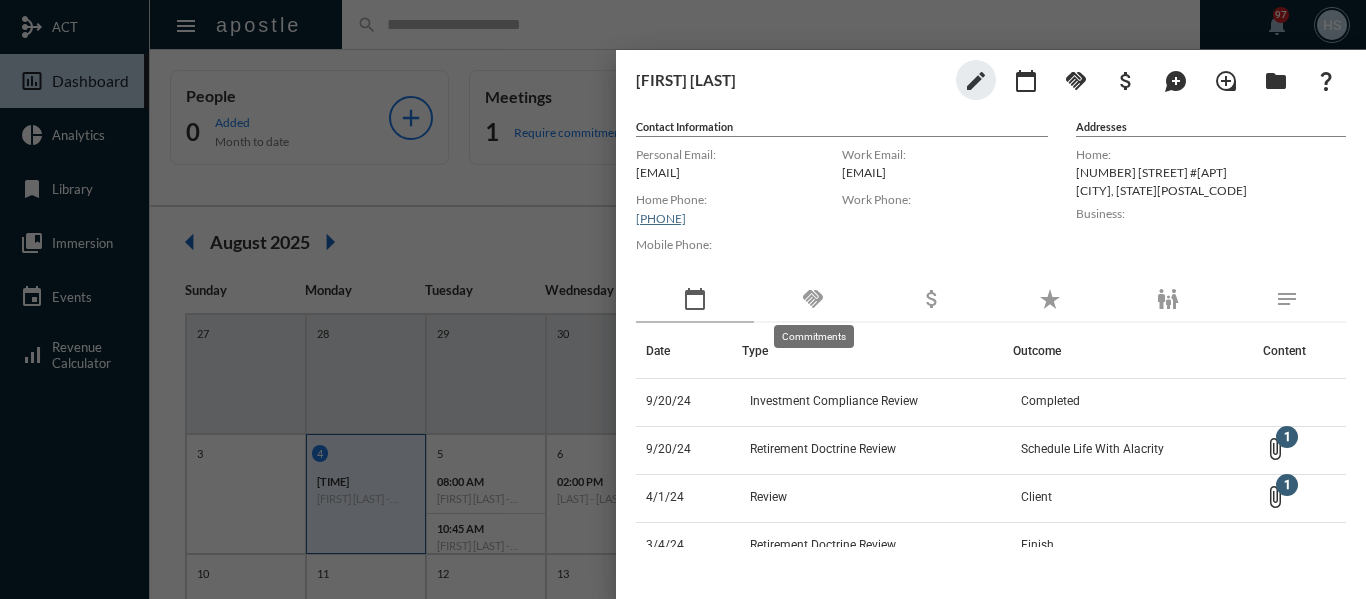 click on "handshake" 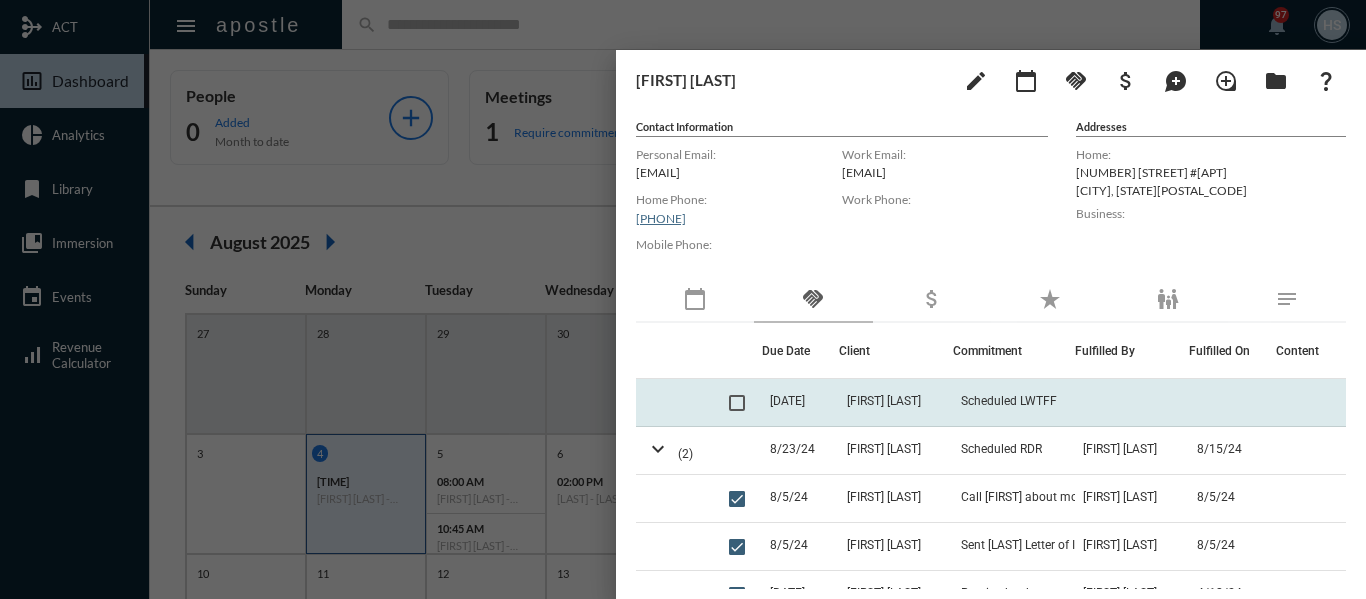click at bounding box center (737, 403) 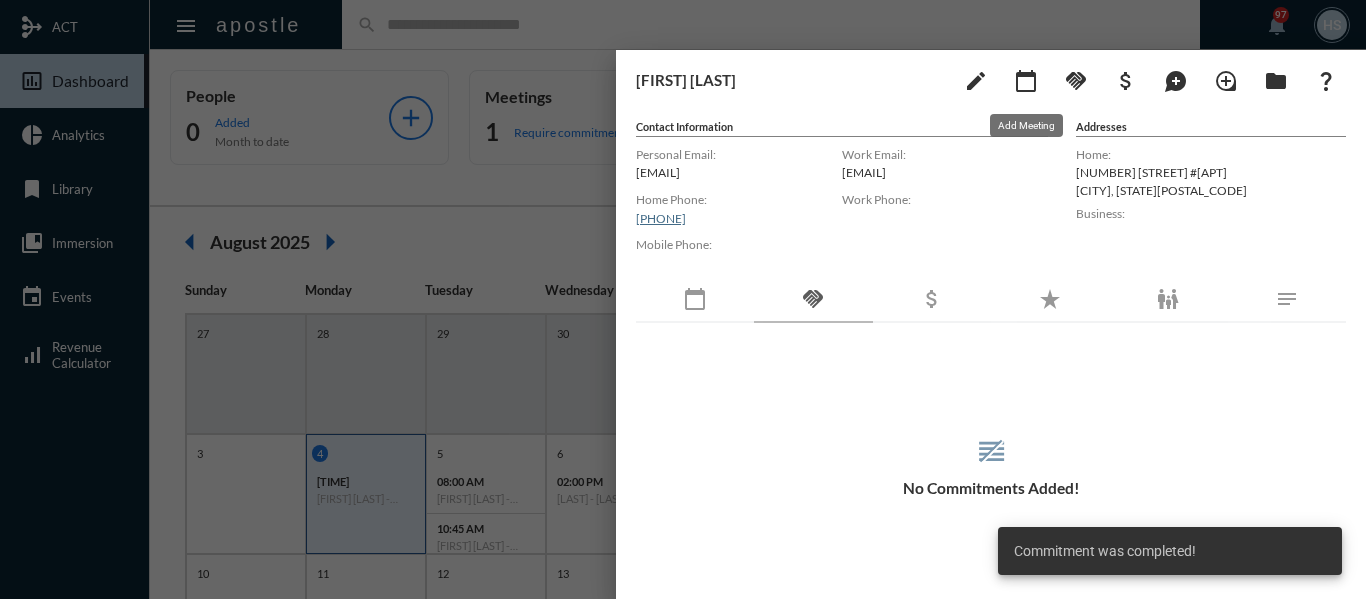 click on "calendar_today" 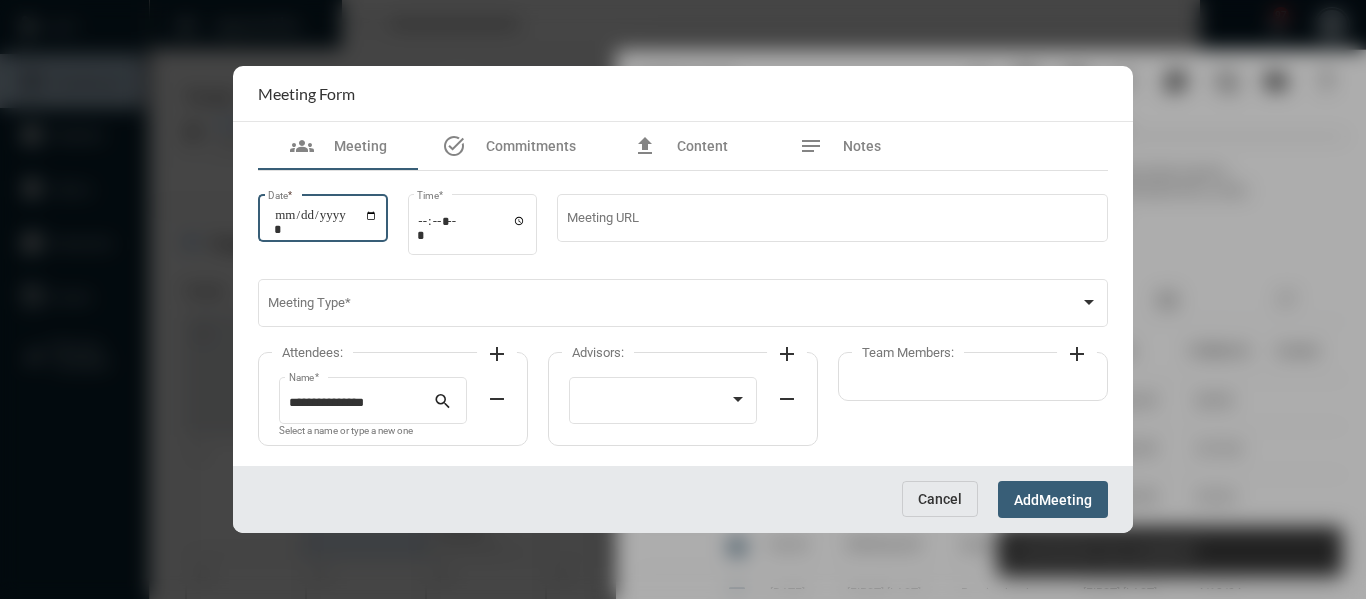 click on "Date  *" at bounding box center [326, 222] 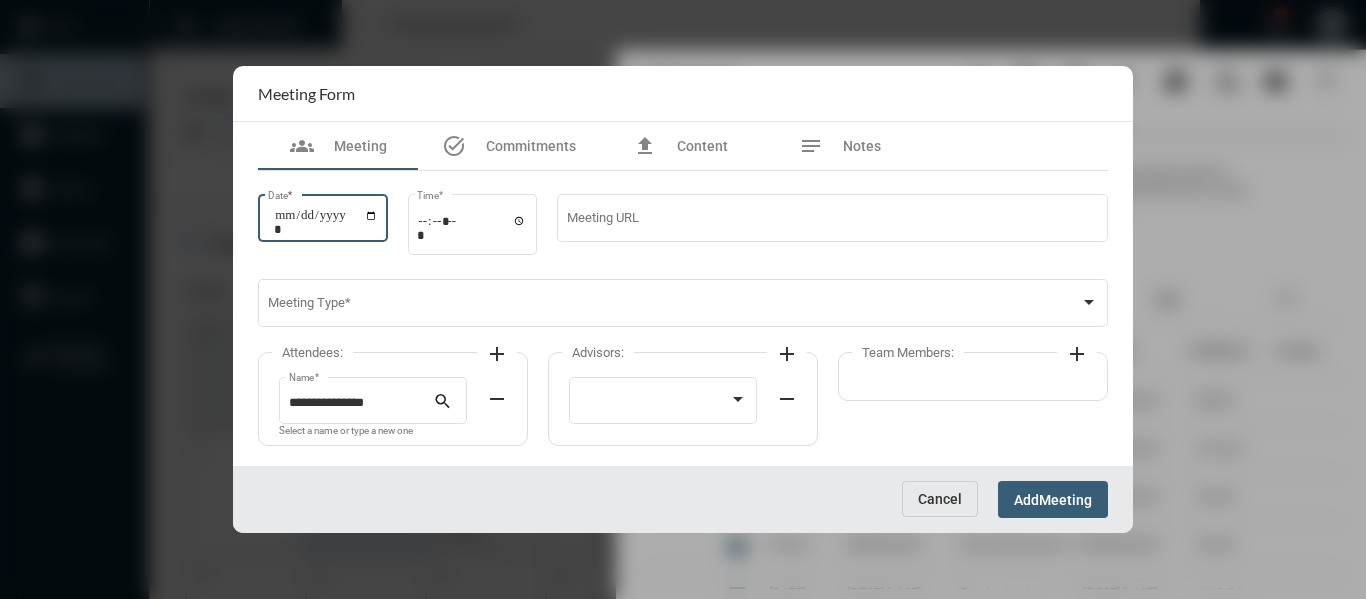 type on "**********" 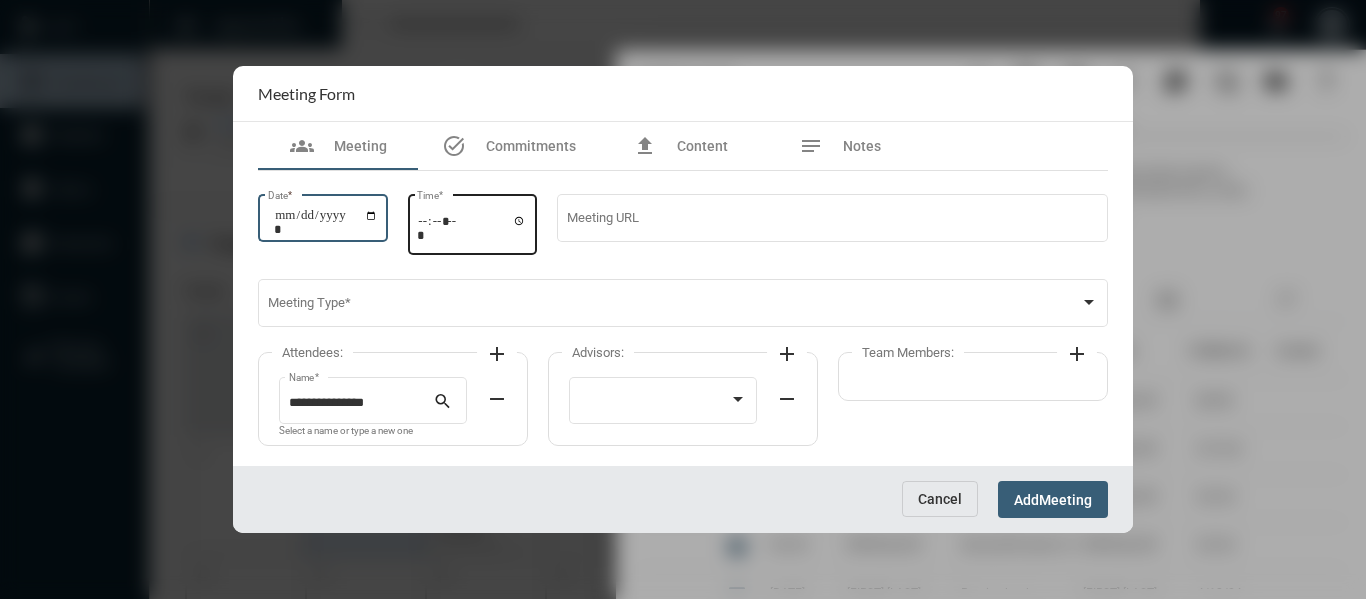 click on "Time  *" at bounding box center [472, 227] 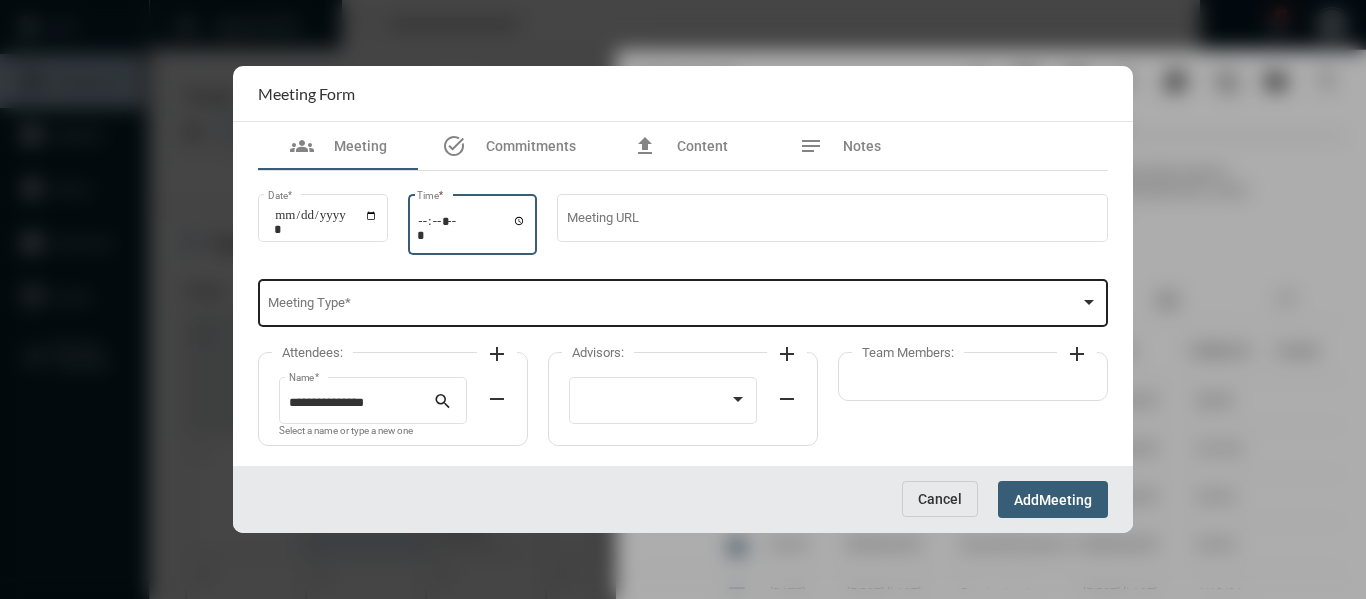 type on "*****" 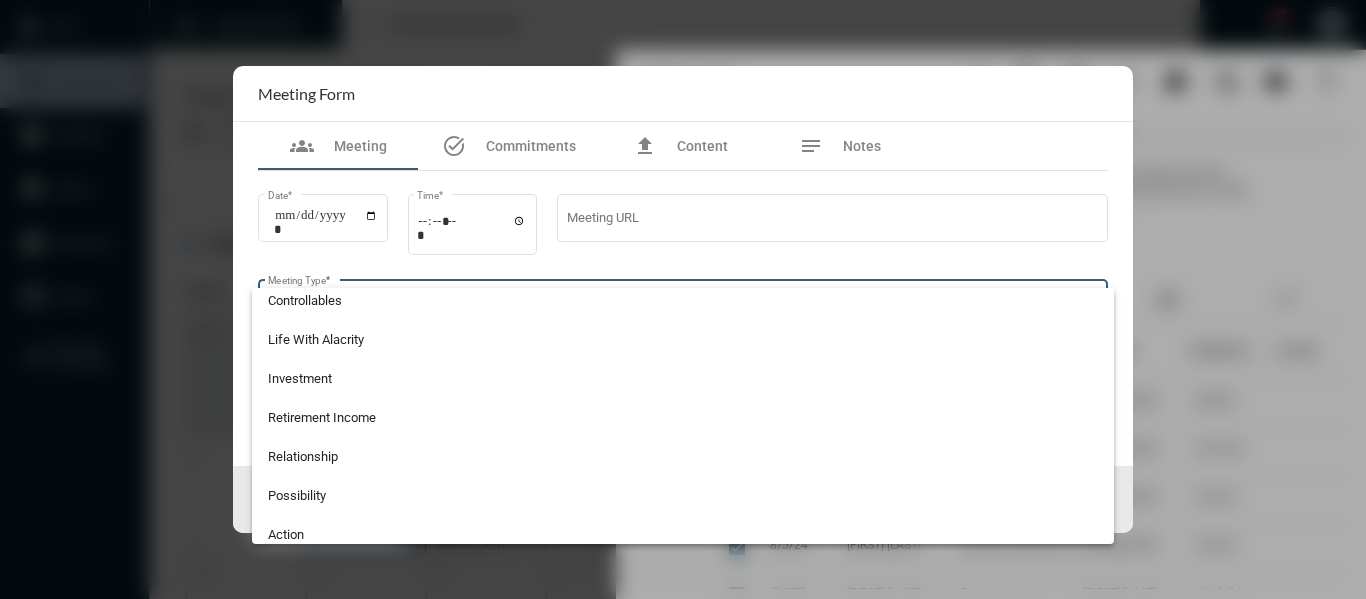 scroll, scrollTop: 324, scrollLeft: 0, axis: vertical 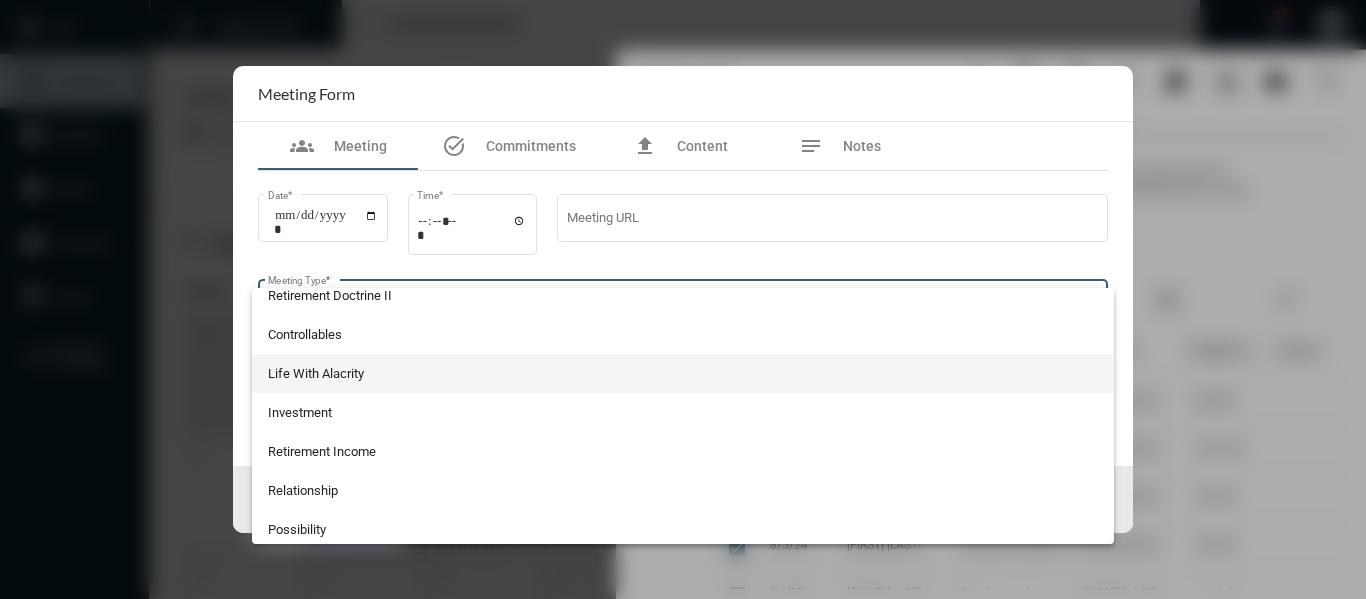 click on "Life With Alacrity" at bounding box center (683, 373) 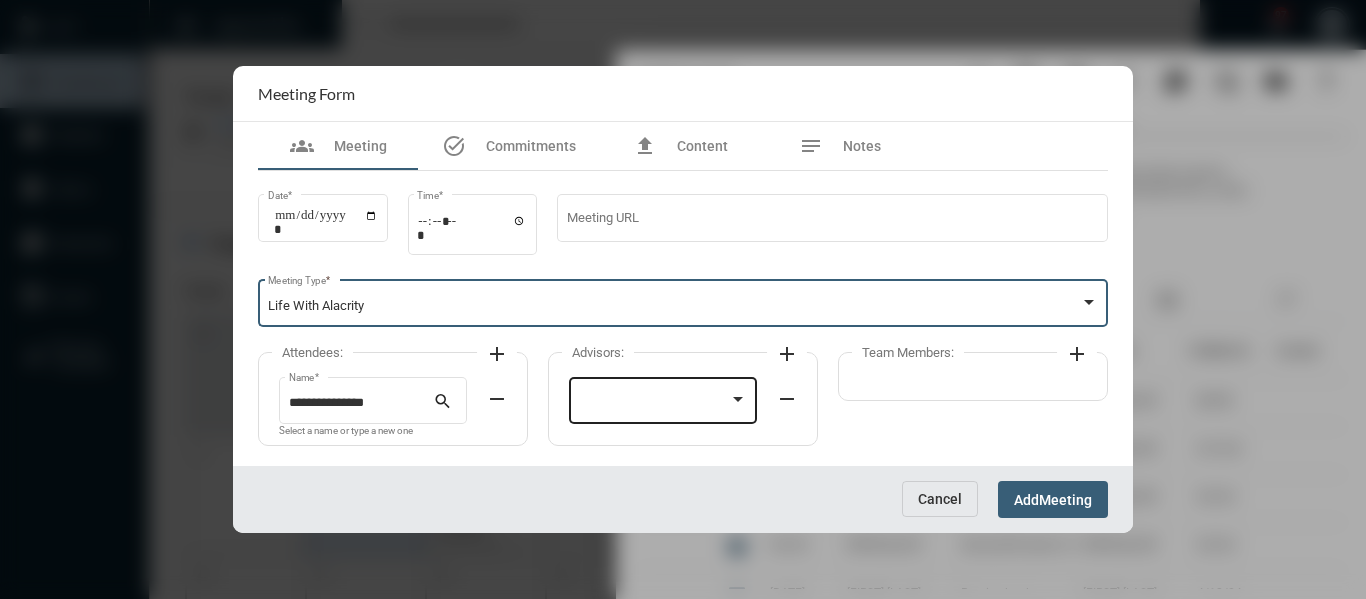 click at bounding box center [654, 403] 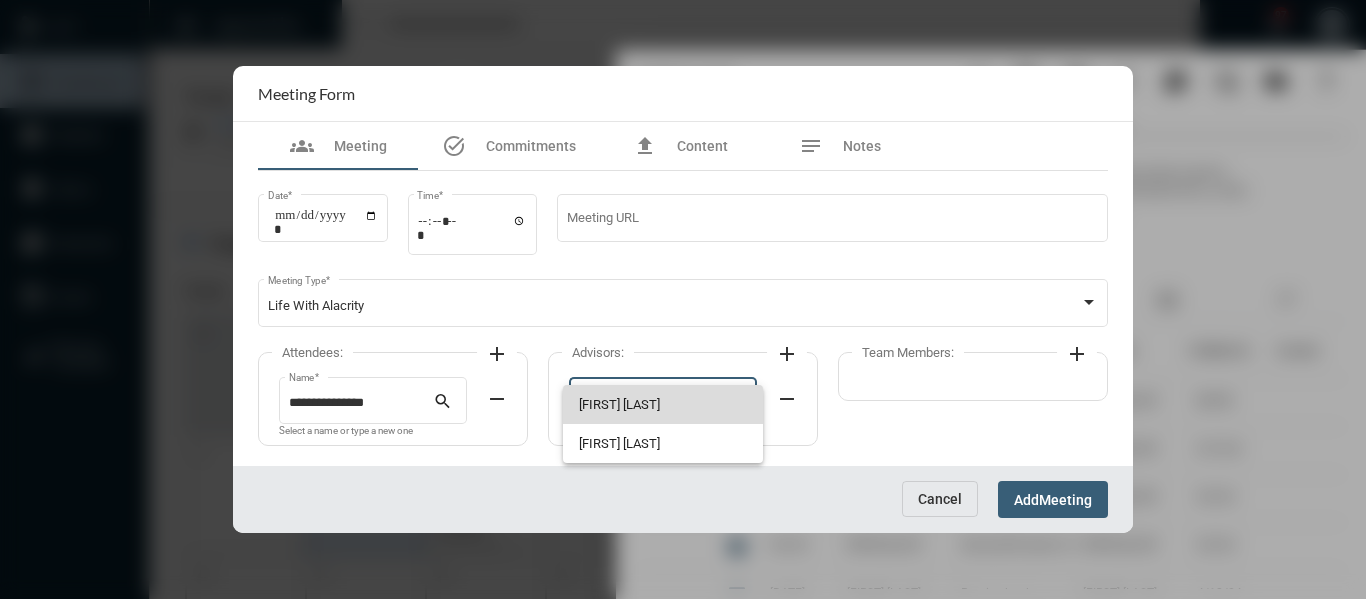 click on "[FIRST] [LAST]" at bounding box center [663, 404] 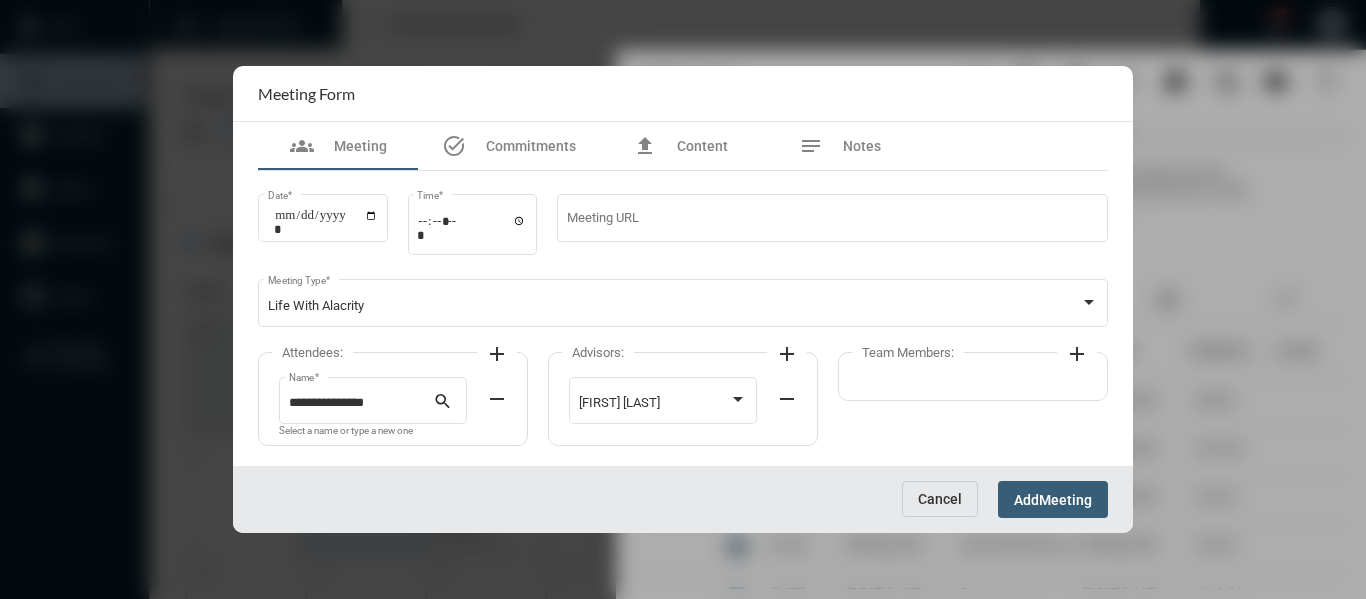 click on "add" 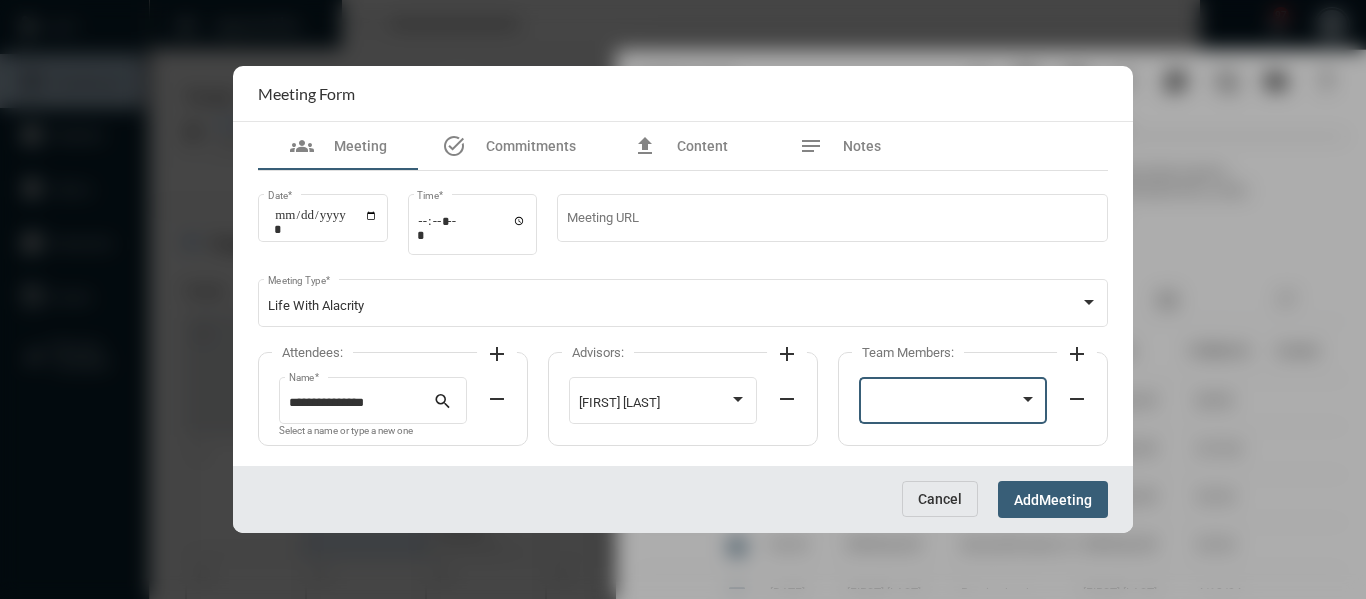 click at bounding box center (944, 403) 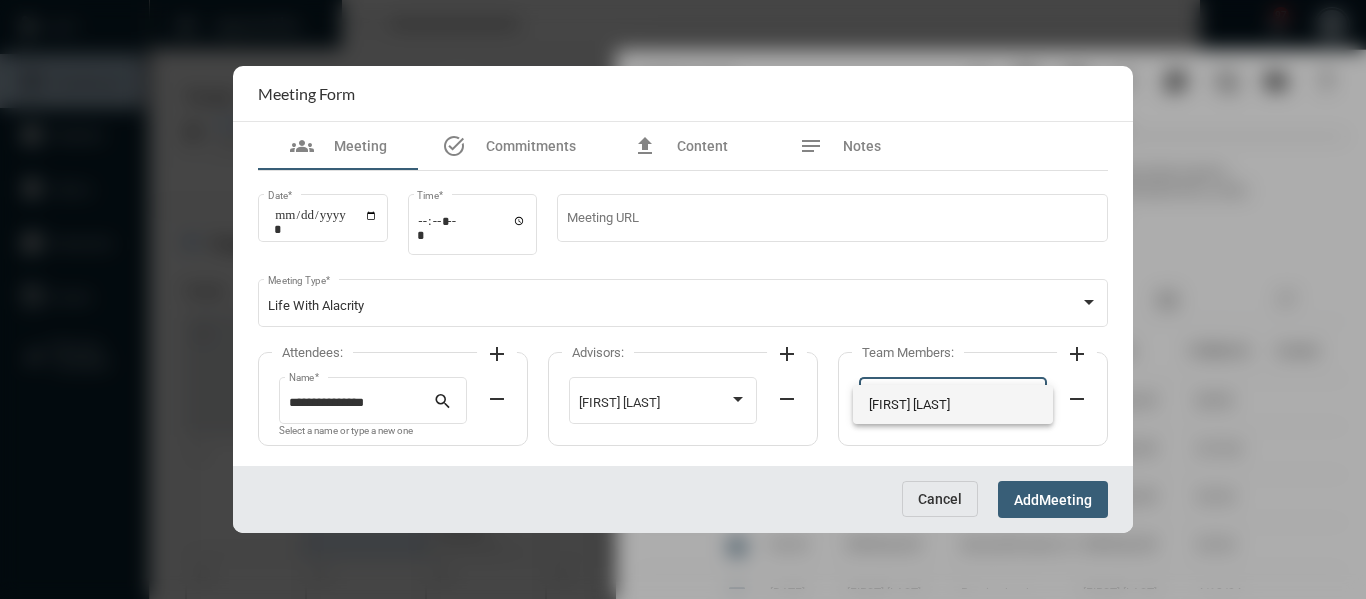 click on "[FIRST] [LAST]" at bounding box center [953, 404] 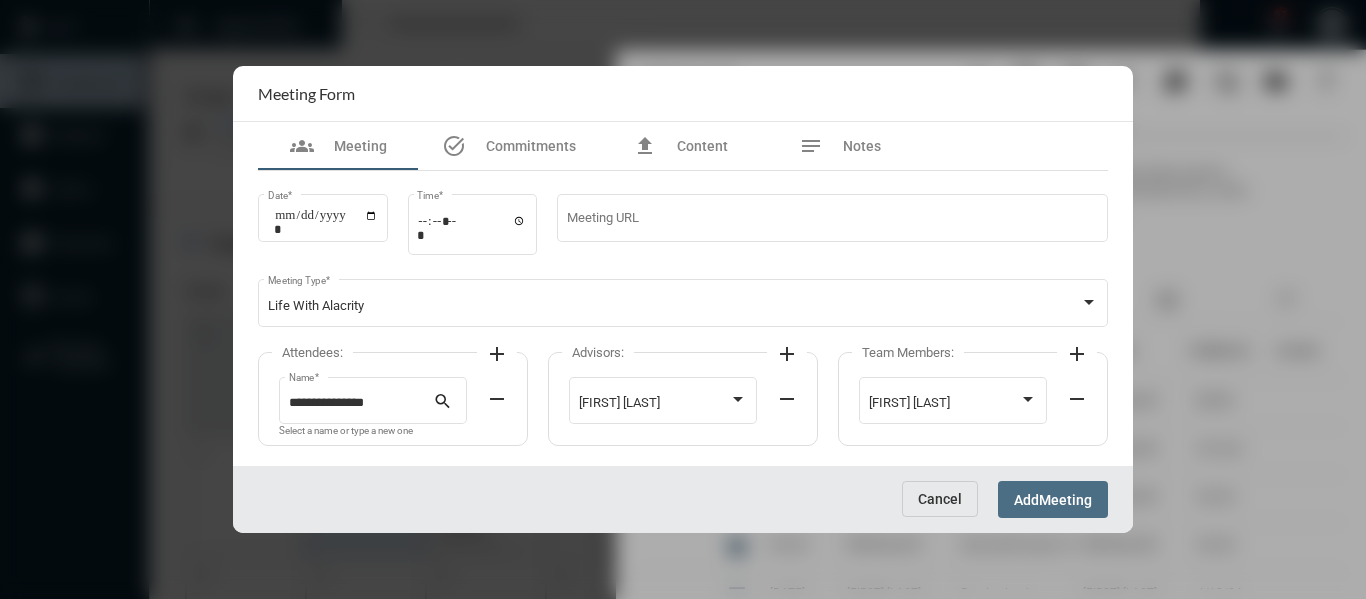 drag, startPoint x: 1061, startPoint y: 491, endPoint x: 717, endPoint y: 508, distance: 344.4198 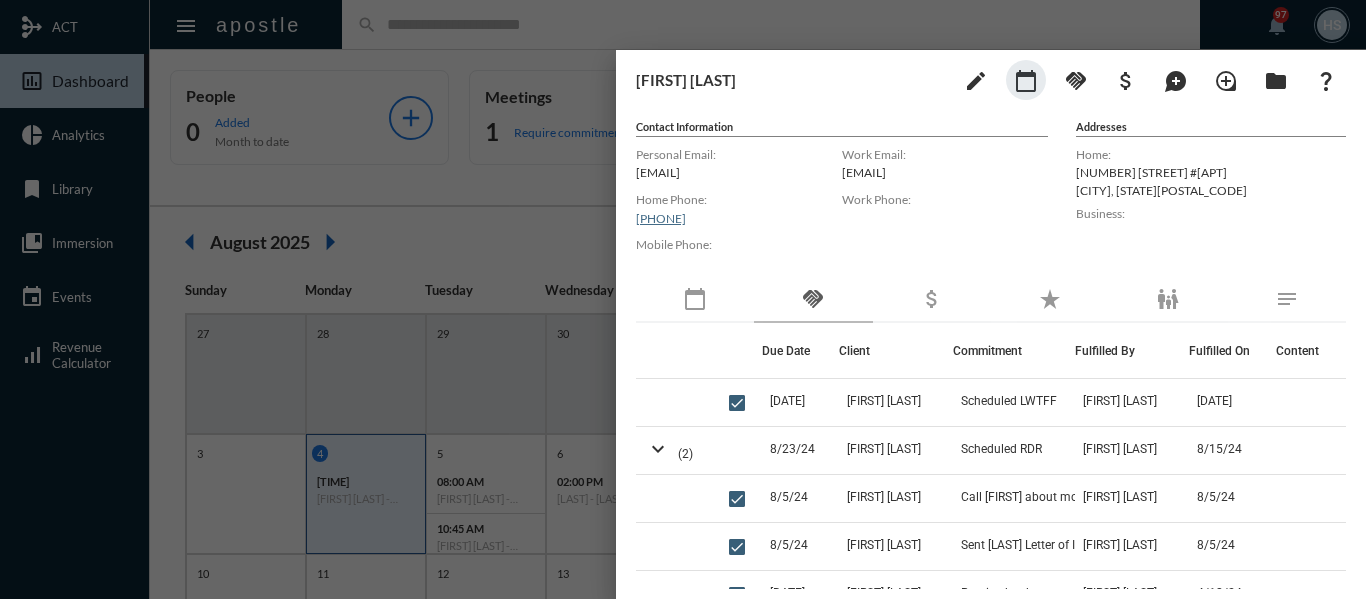 click at bounding box center (683, 299) 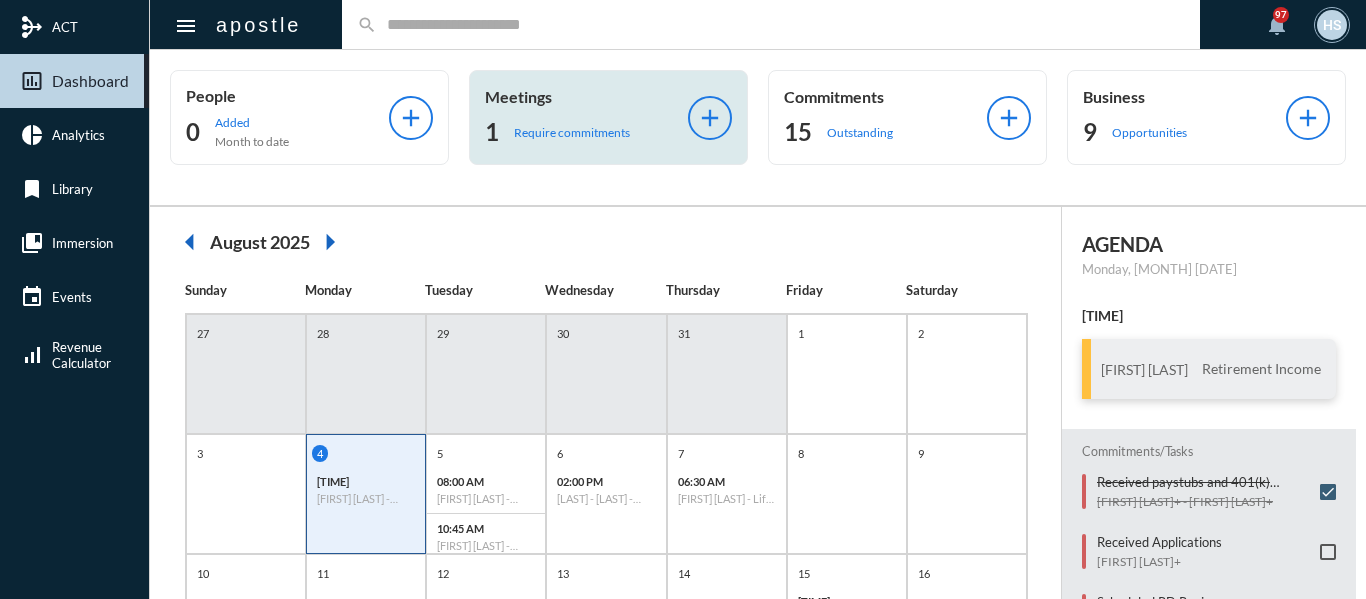 click on "Require commitments" 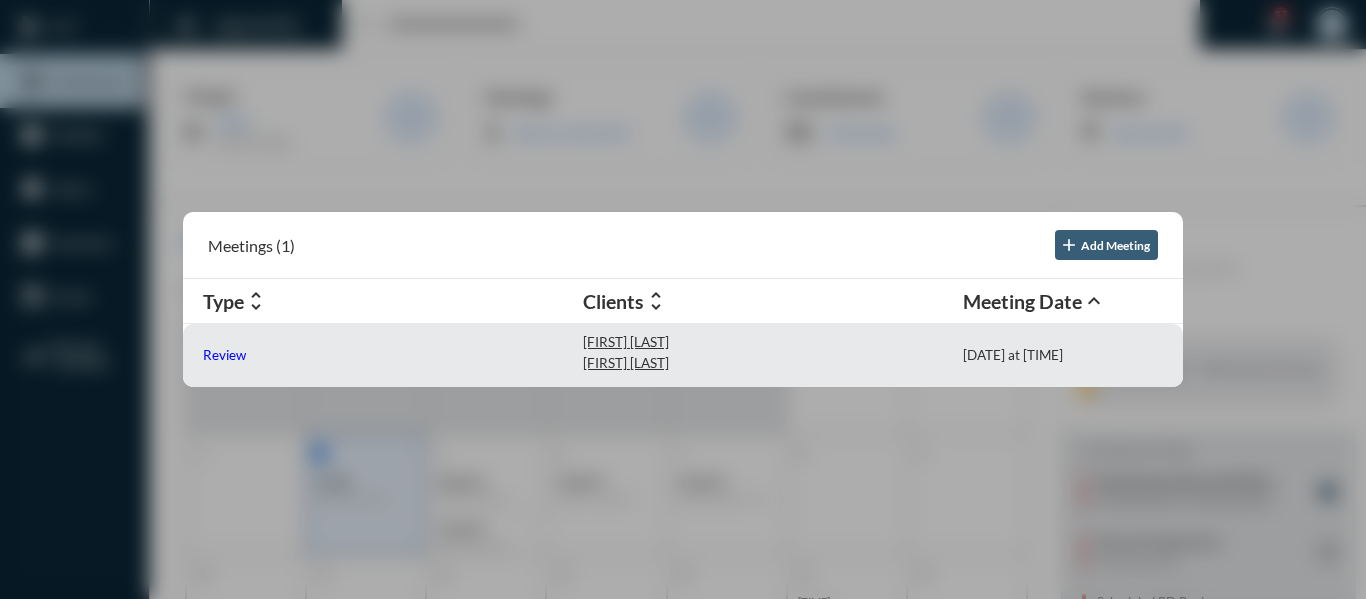 click on "Review" at bounding box center (224, 355) 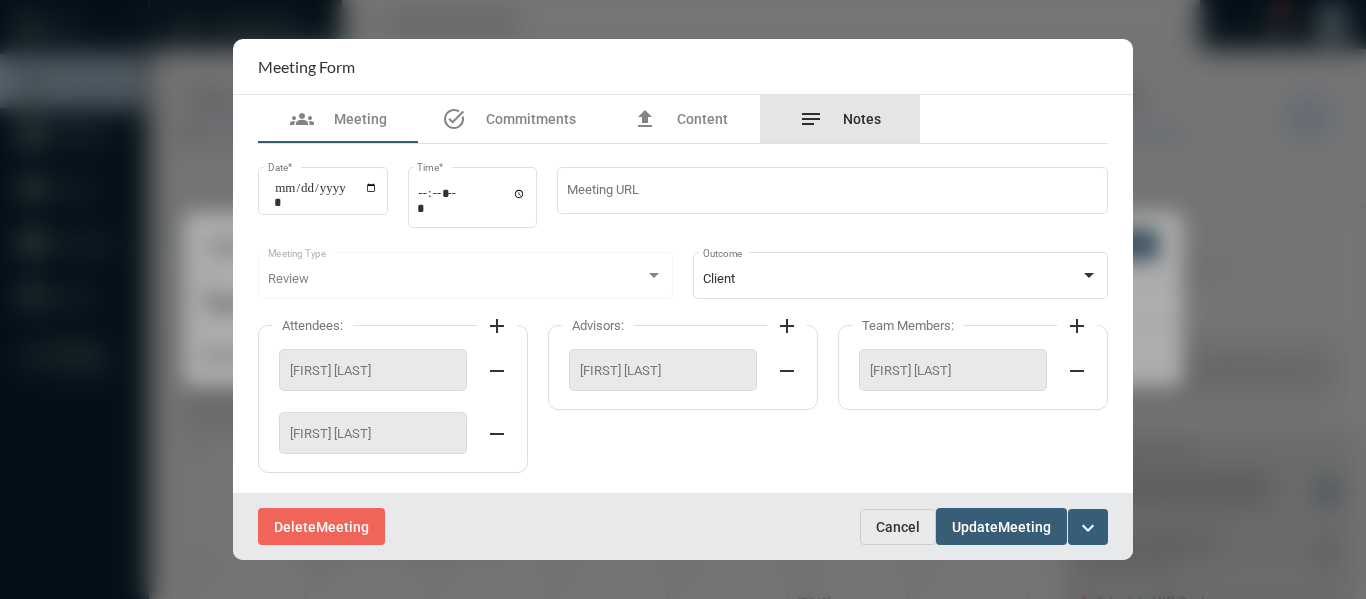 click on "Notes" at bounding box center [862, 119] 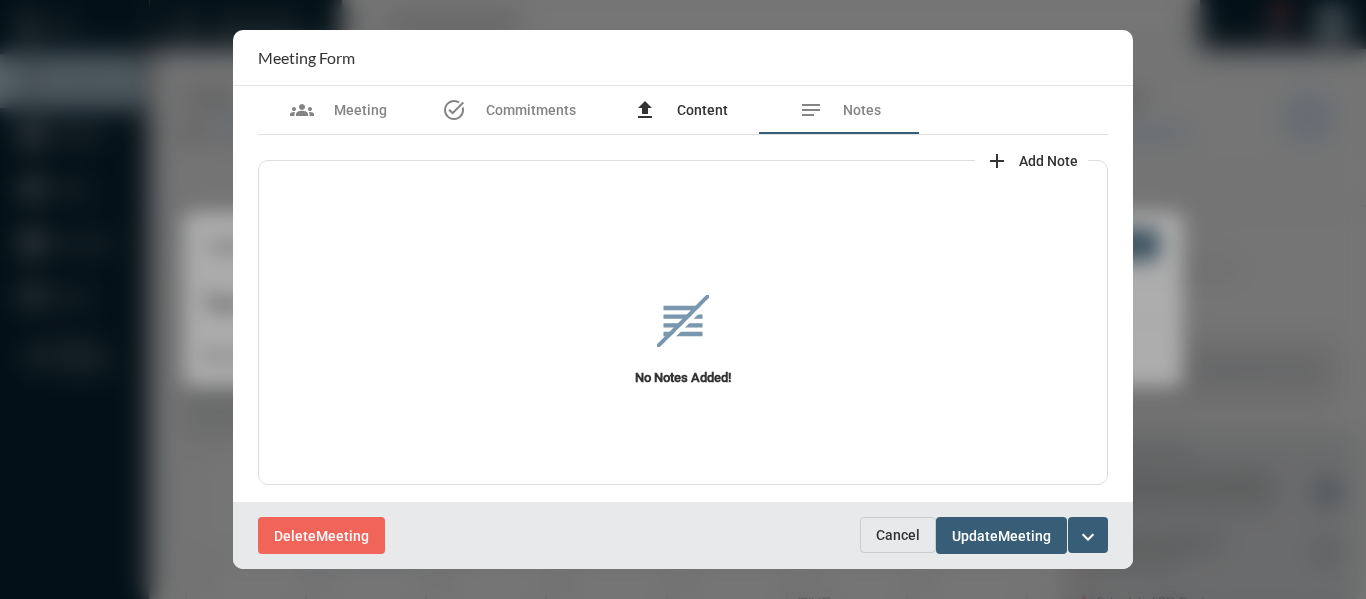 click on "Content" at bounding box center (702, 110) 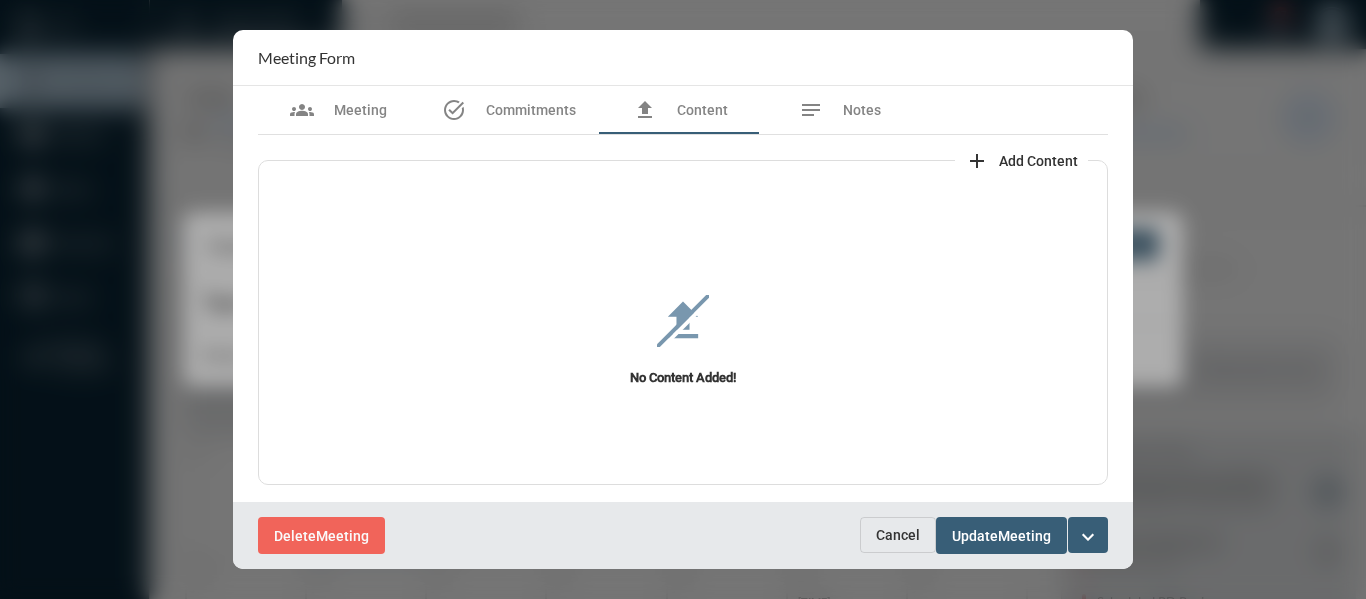 click on "upload No Content Added!" at bounding box center (683, 340) 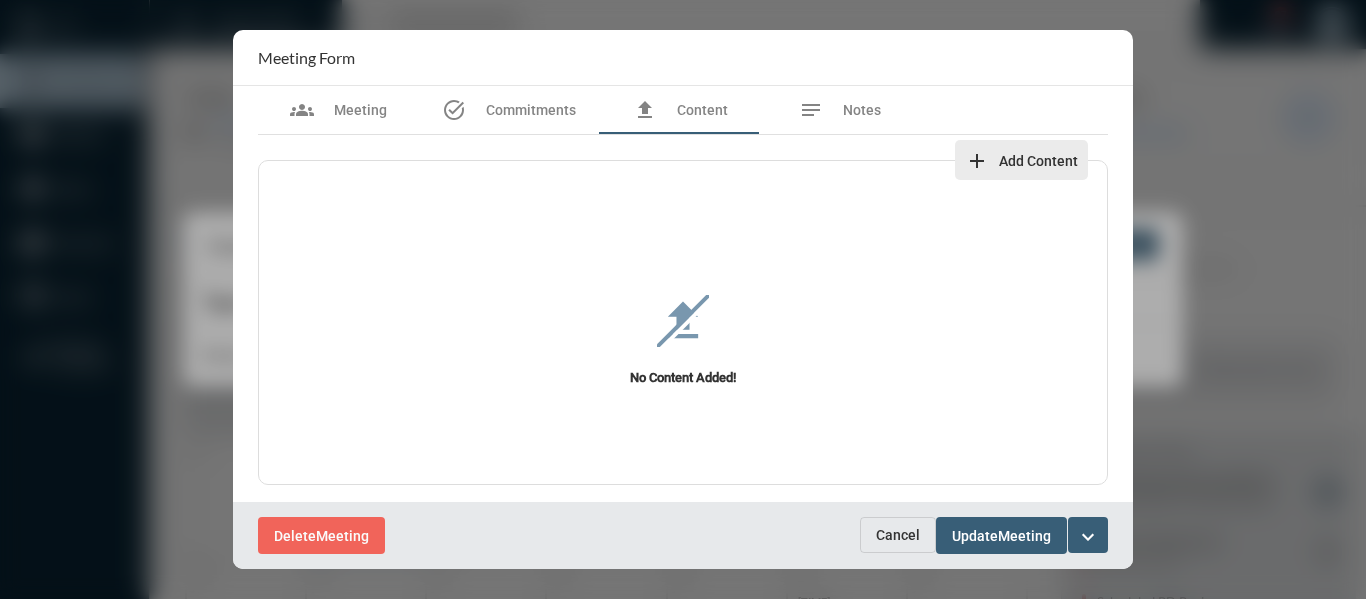 click on "Add Content" at bounding box center (1038, 161) 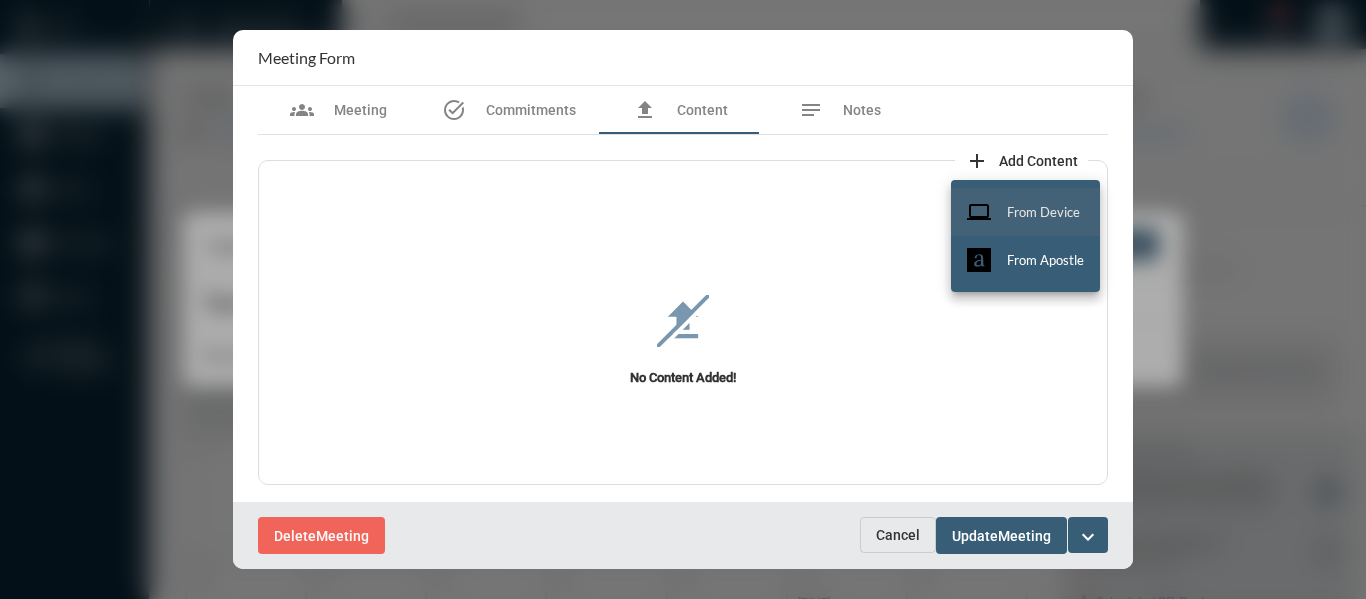 click on "From Device" at bounding box center (1043, 212) 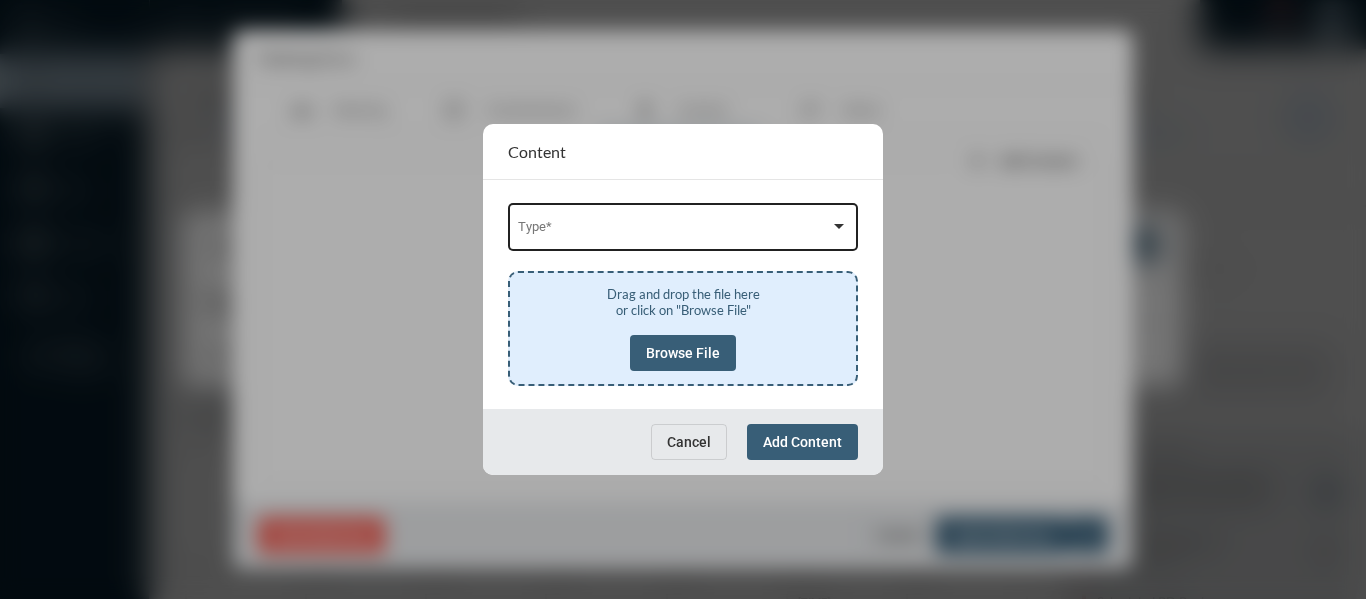 click on "Type  *" at bounding box center (683, 225) 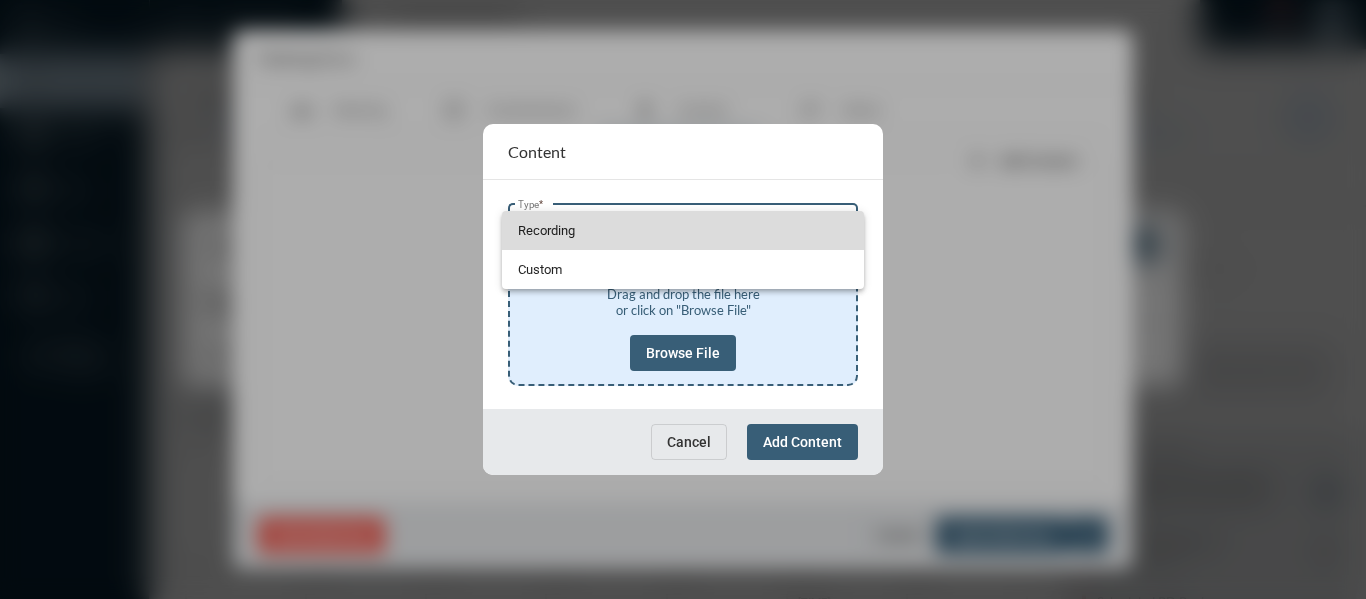 click on "Recording" at bounding box center (683, 230) 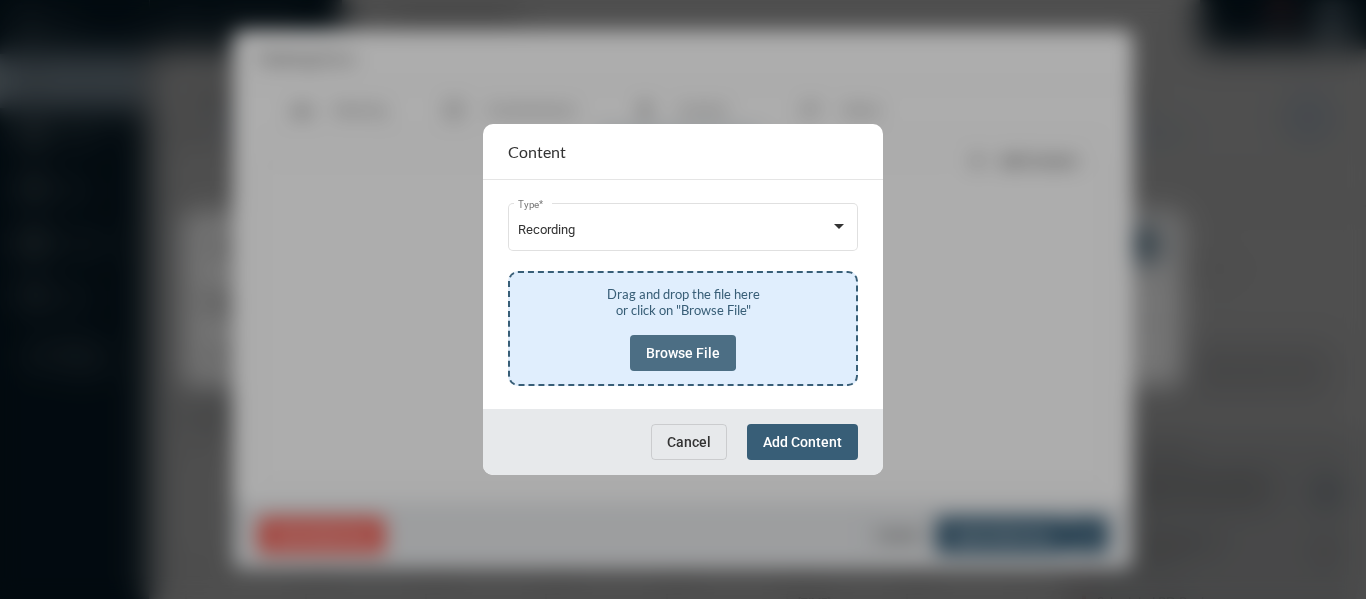 click on "Browse File" 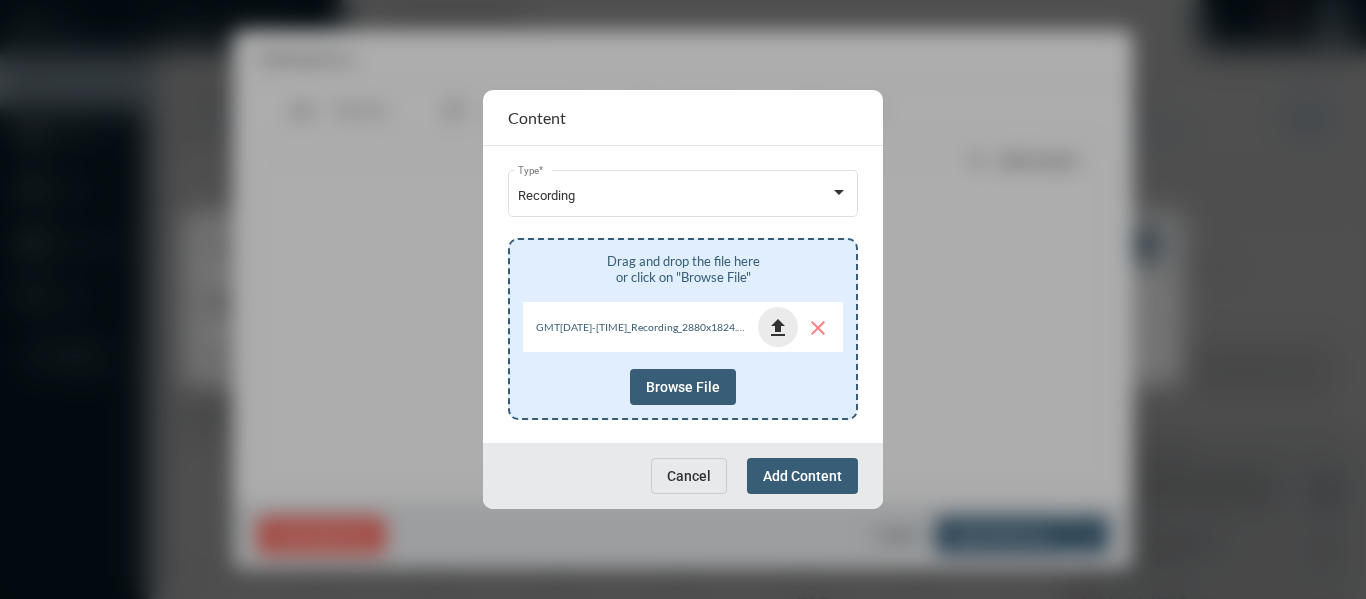 click on "file_upload" 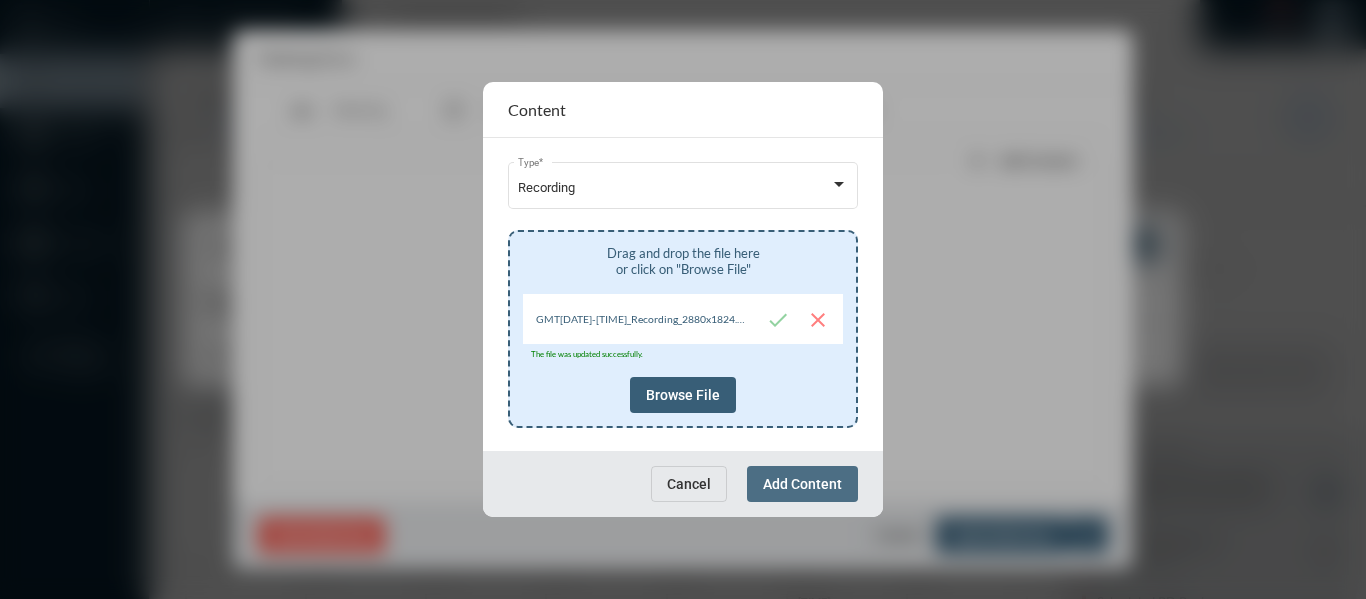 click on "Add Content" at bounding box center (802, 484) 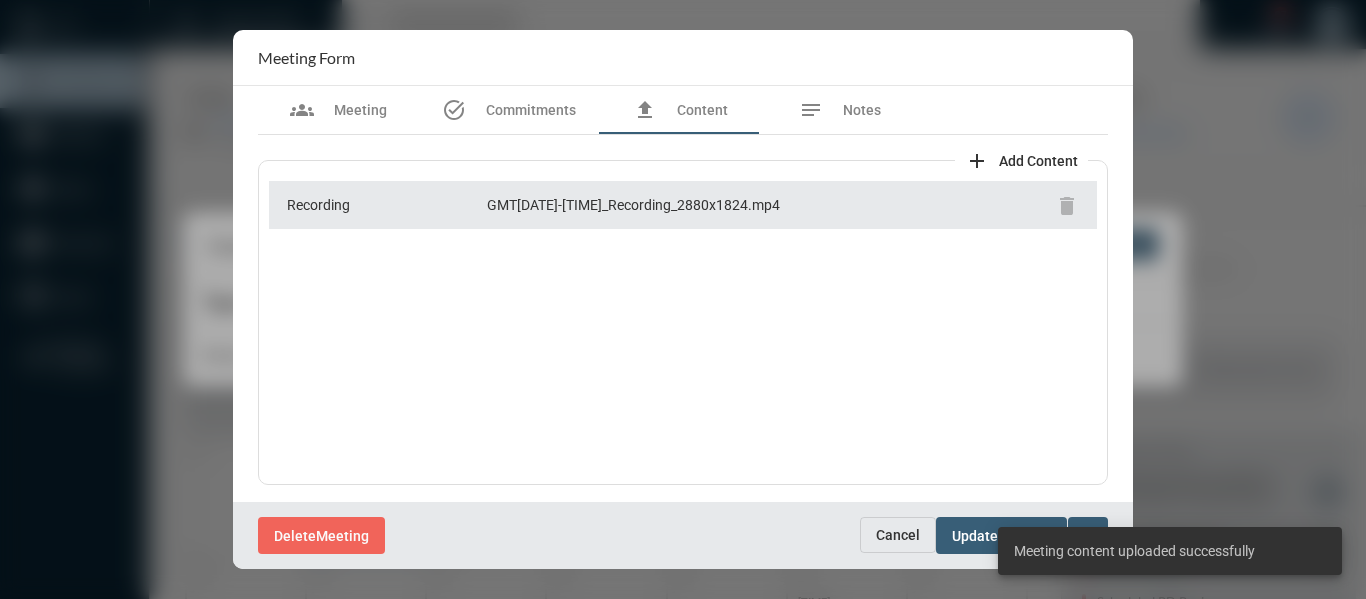 click on "Delete  Meeting" at bounding box center (559, 535) 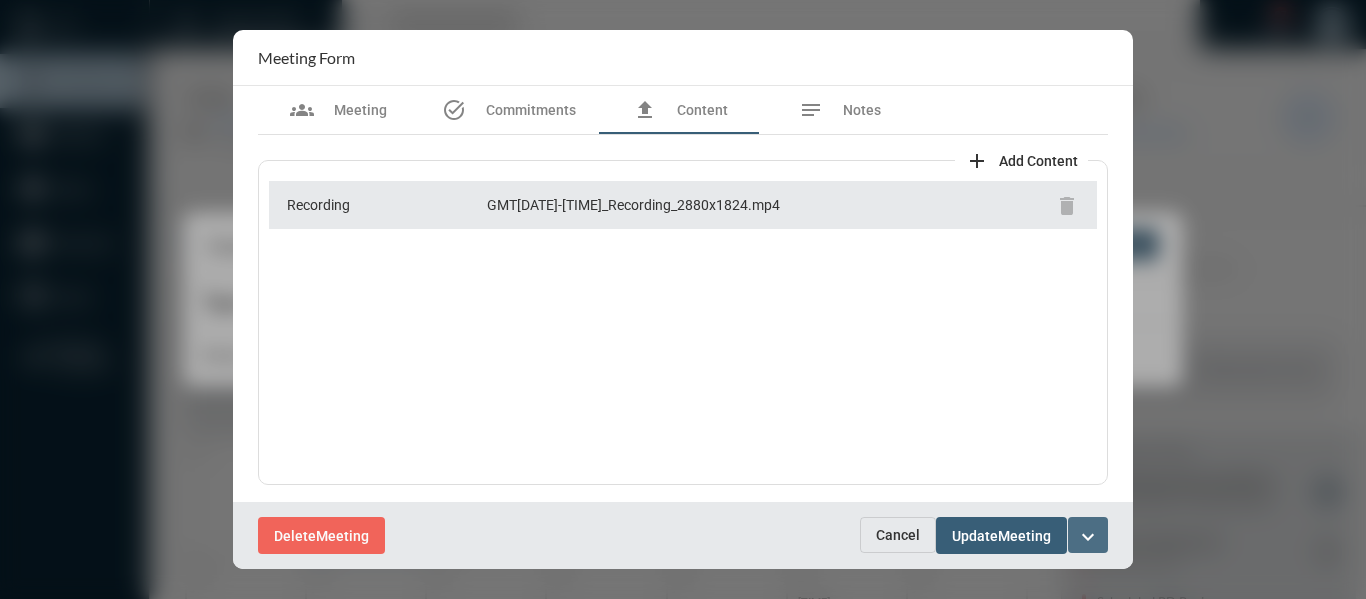 click on "expand_more" at bounding box center [1088, 537] 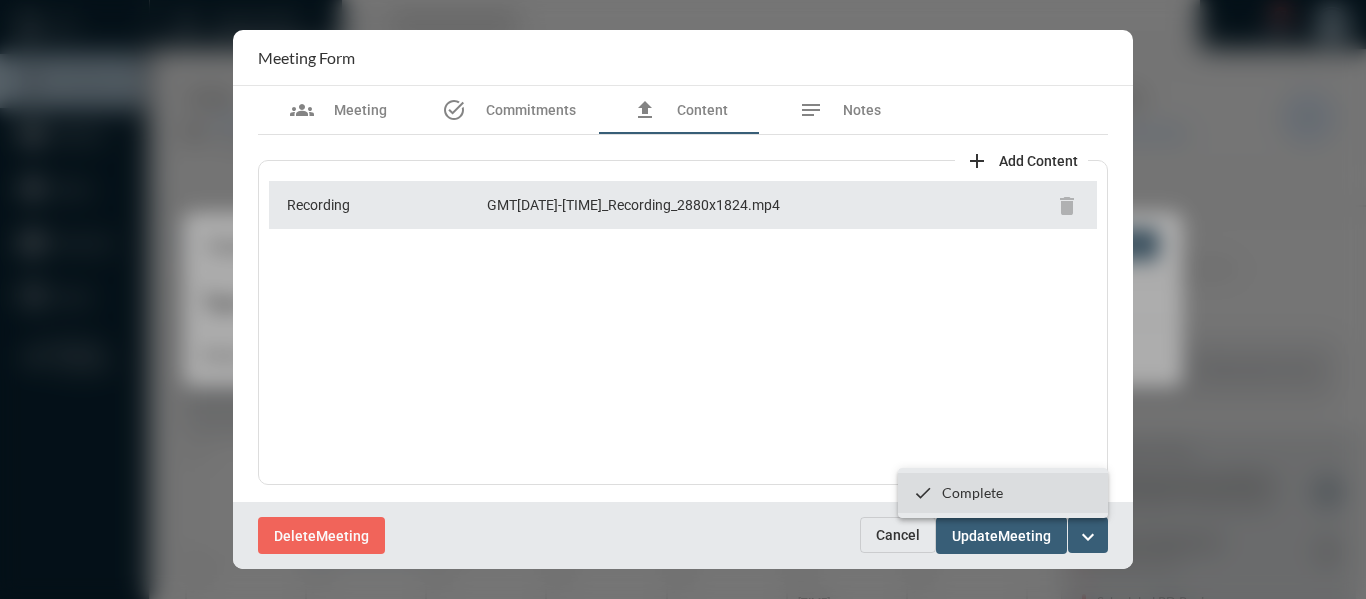 click on "Complete" at bounding box center [972, 492] 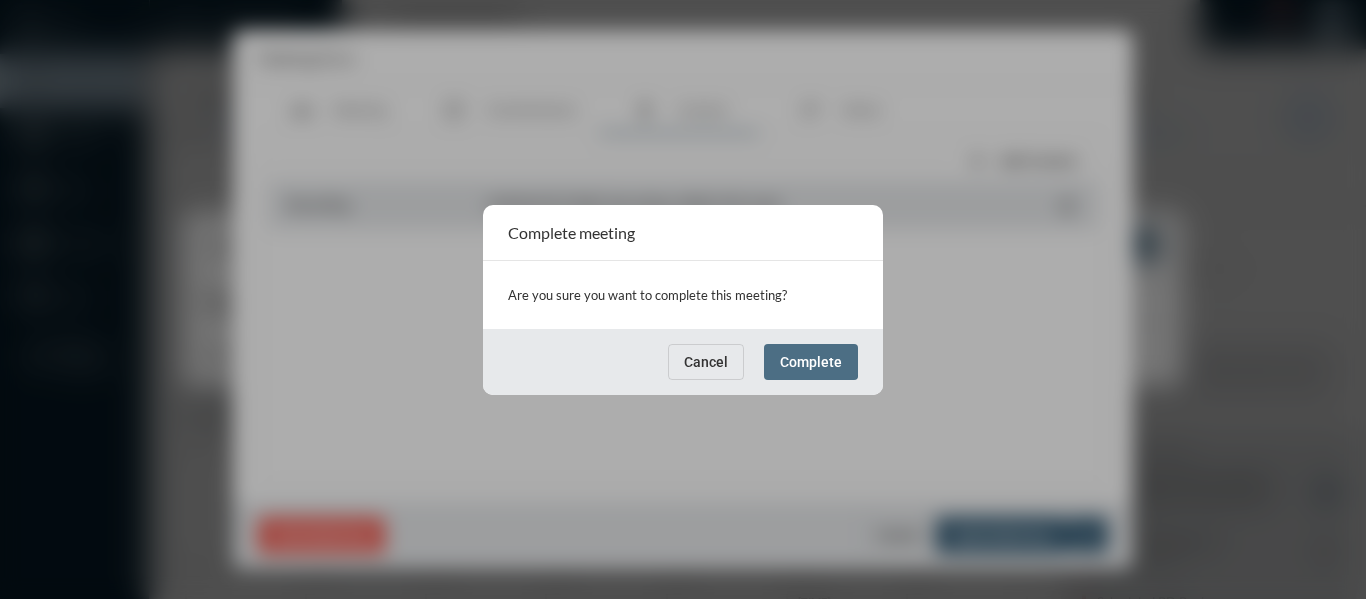 click on "Complete" at bounding box center [811, 362] 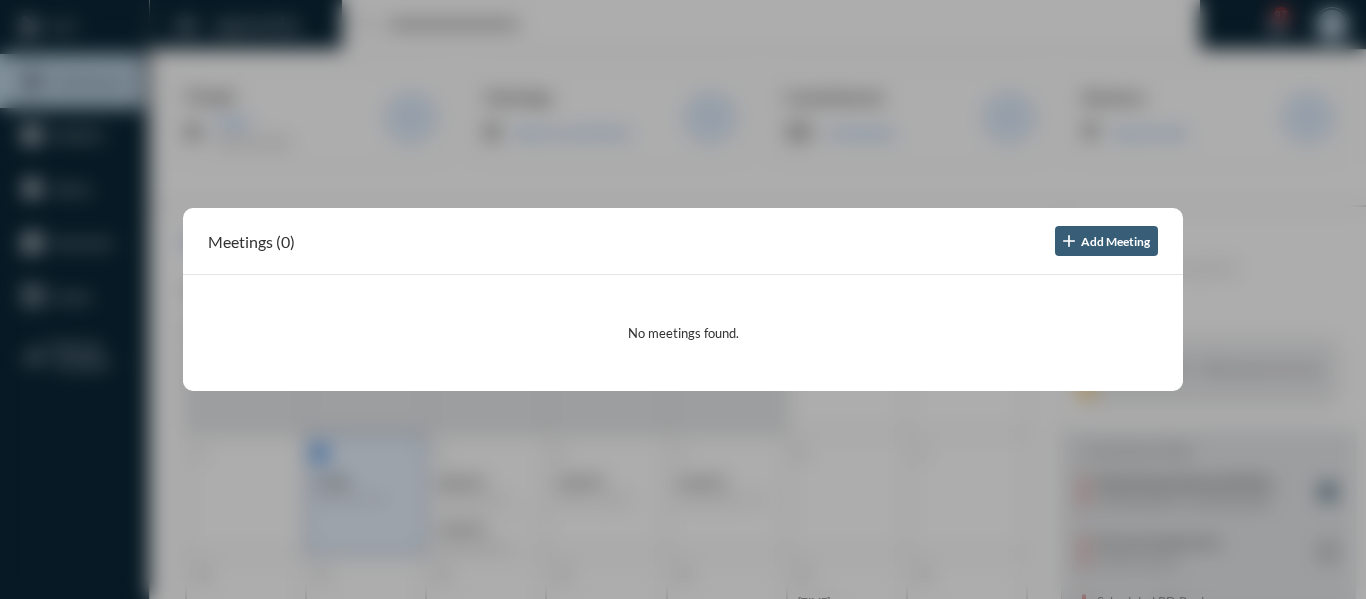 click at bounding box center [683, 299] 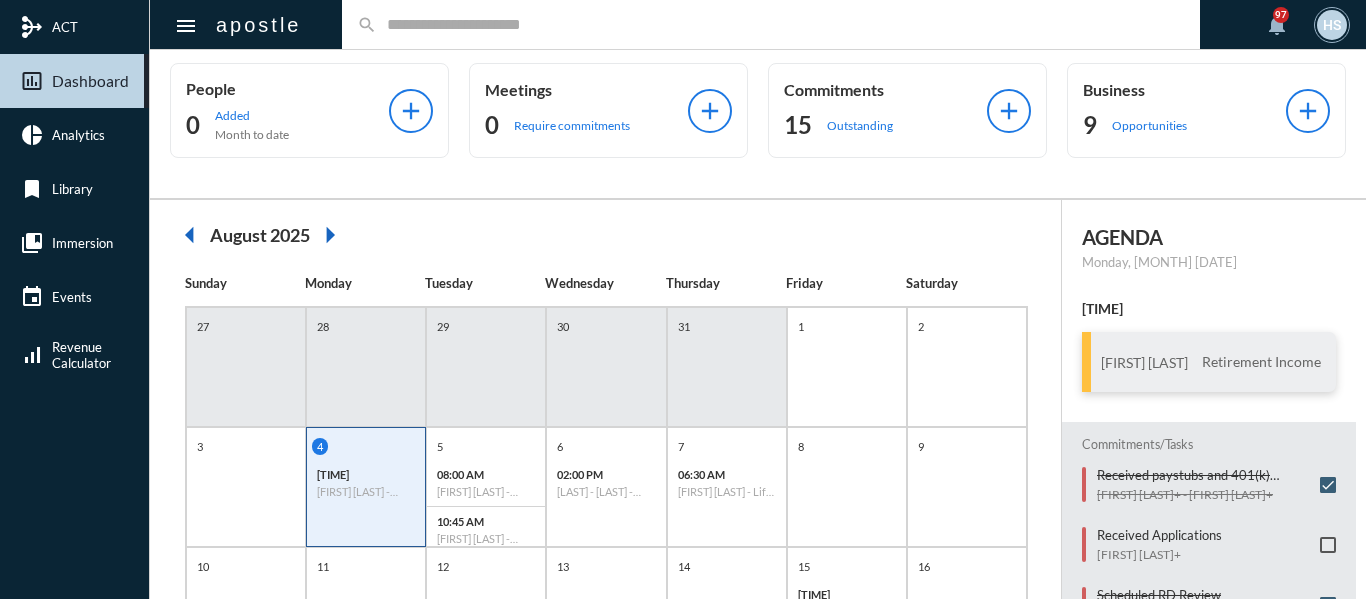scroll, scrollTop: 0, scrollLeft: 0, axis: both 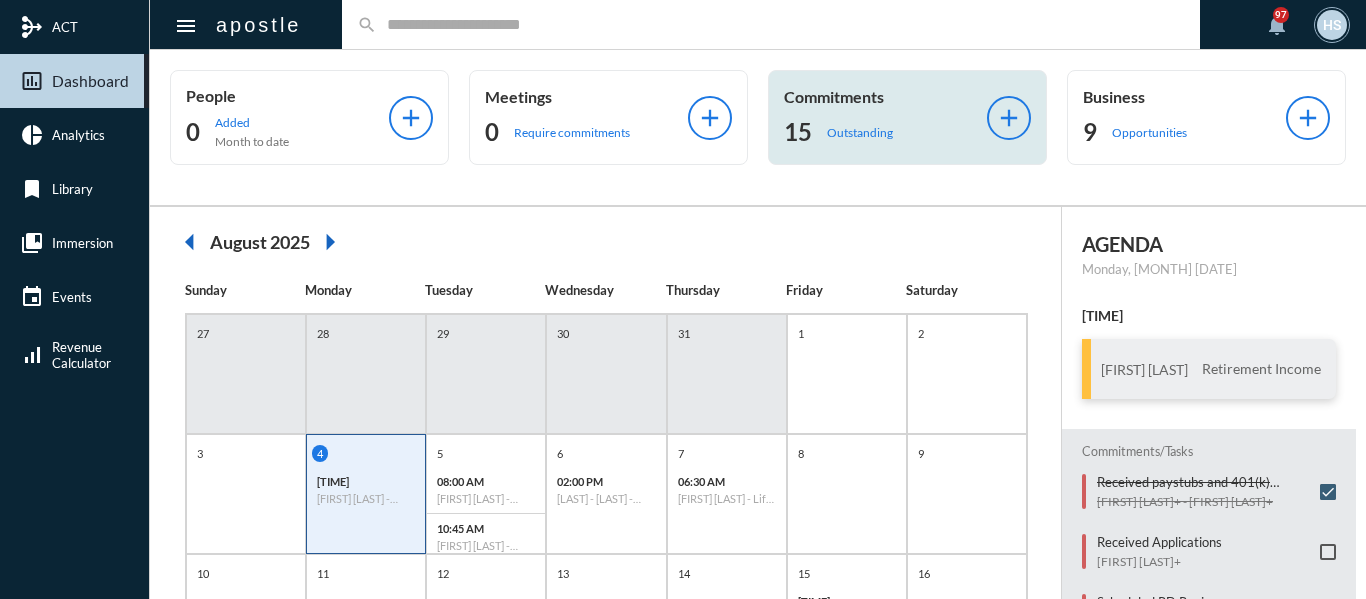 click on "Outstanding" 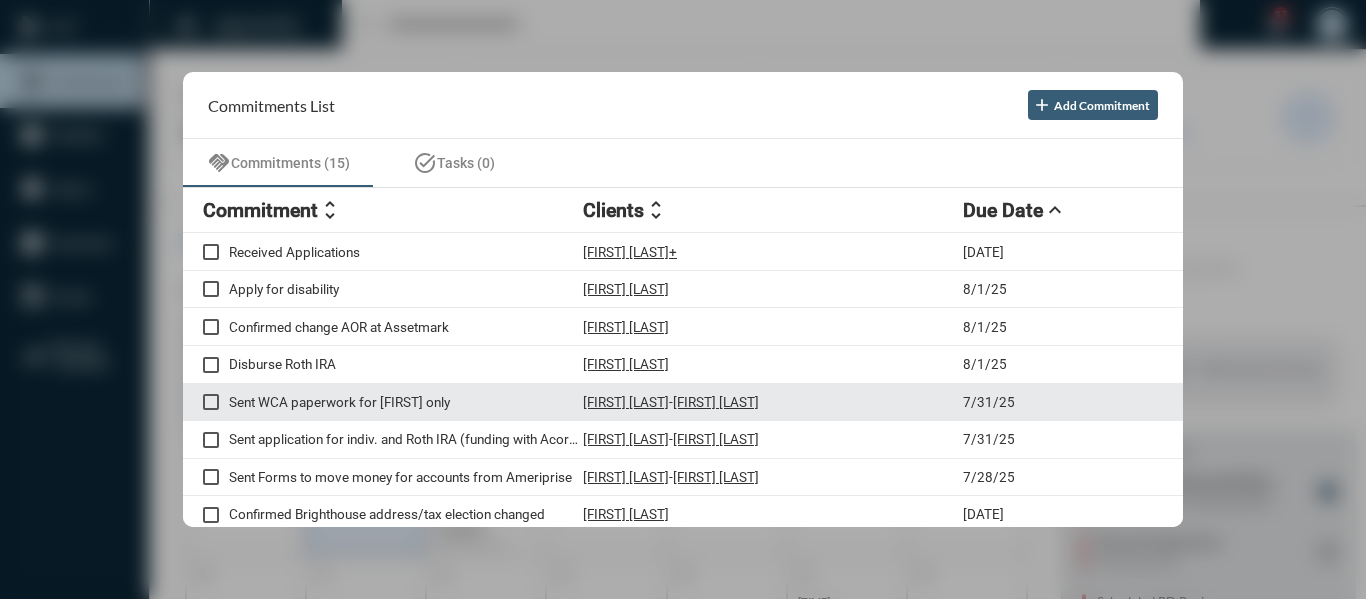 click on "Sent WCA paperwork for [FIRST] only" at bounding box center (406, 402) 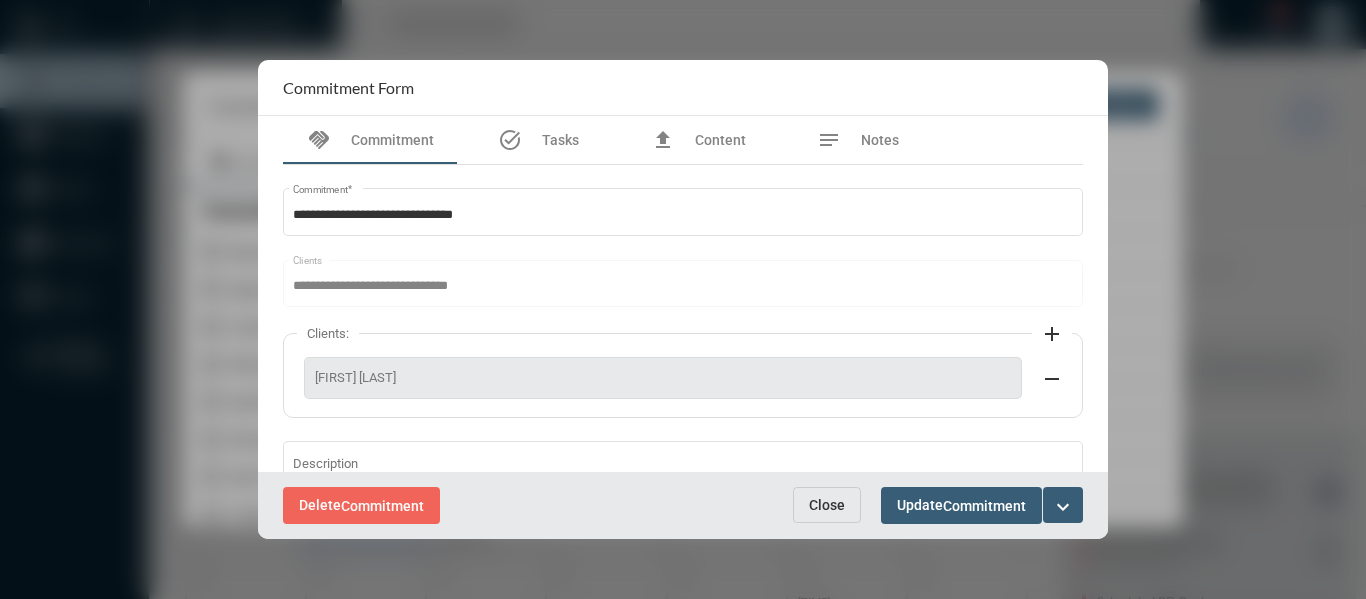 click at bounding box center (683, 299) 